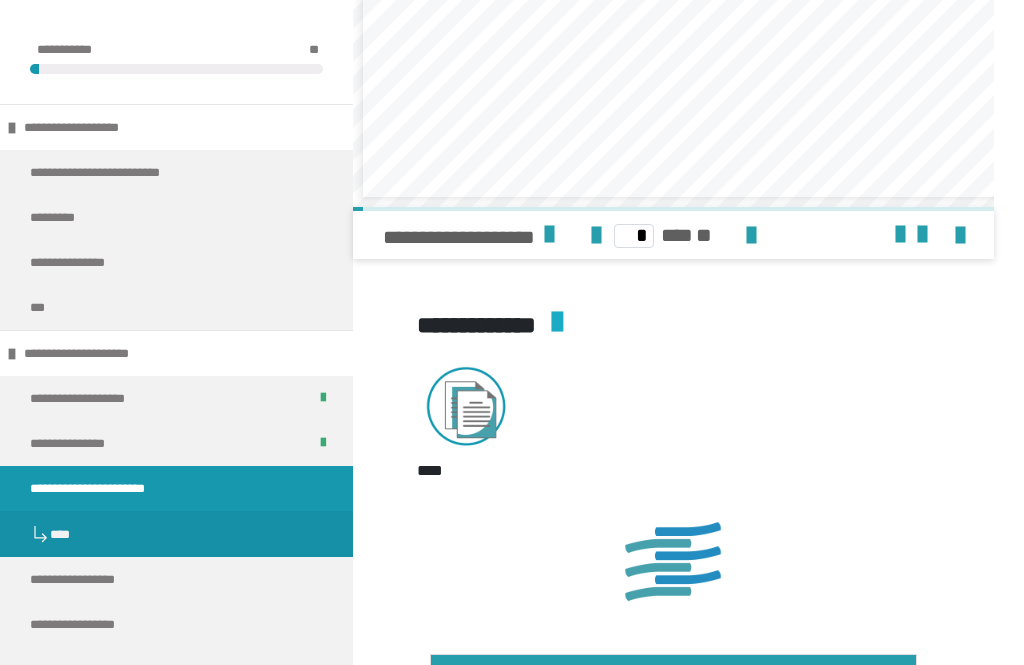 scroll, scrollTop: 2687, scrollLeft: 0, axis: vertical 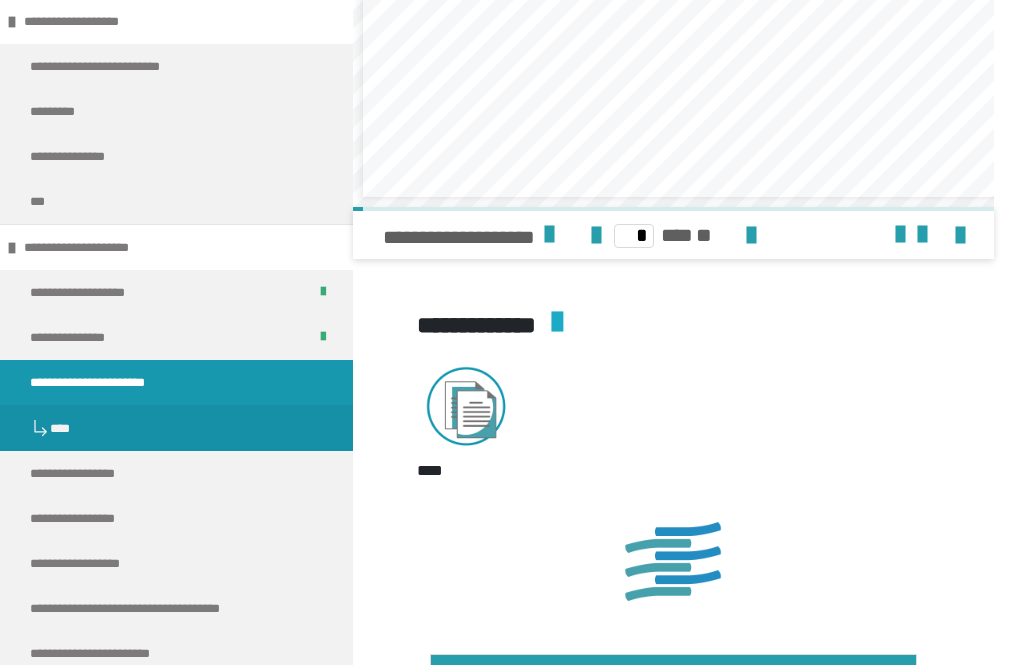 click on "**********" at bounding box center (108, 382) 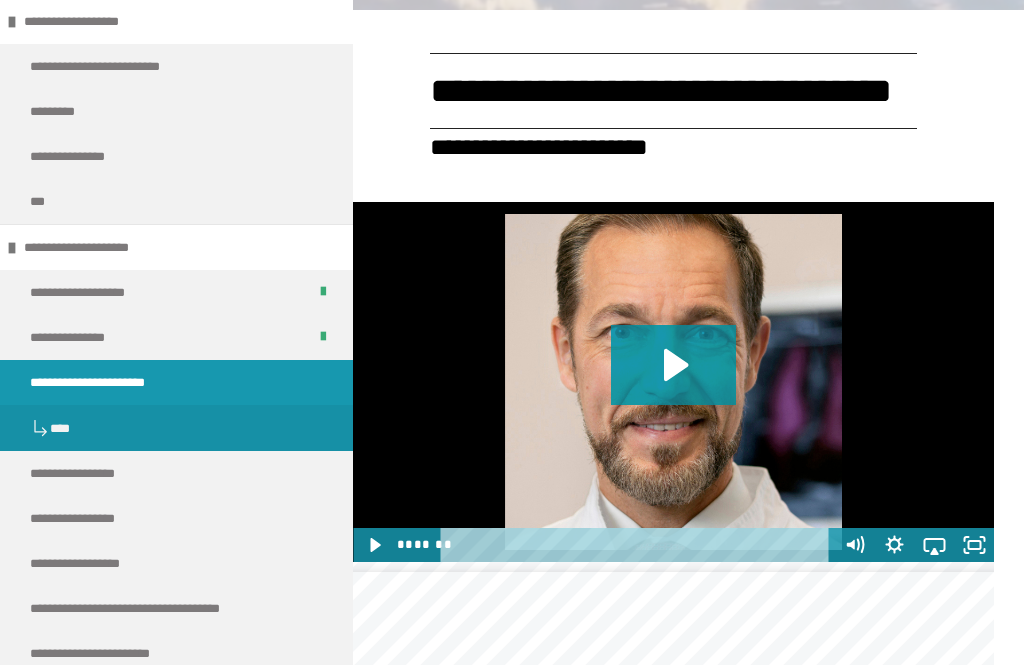click 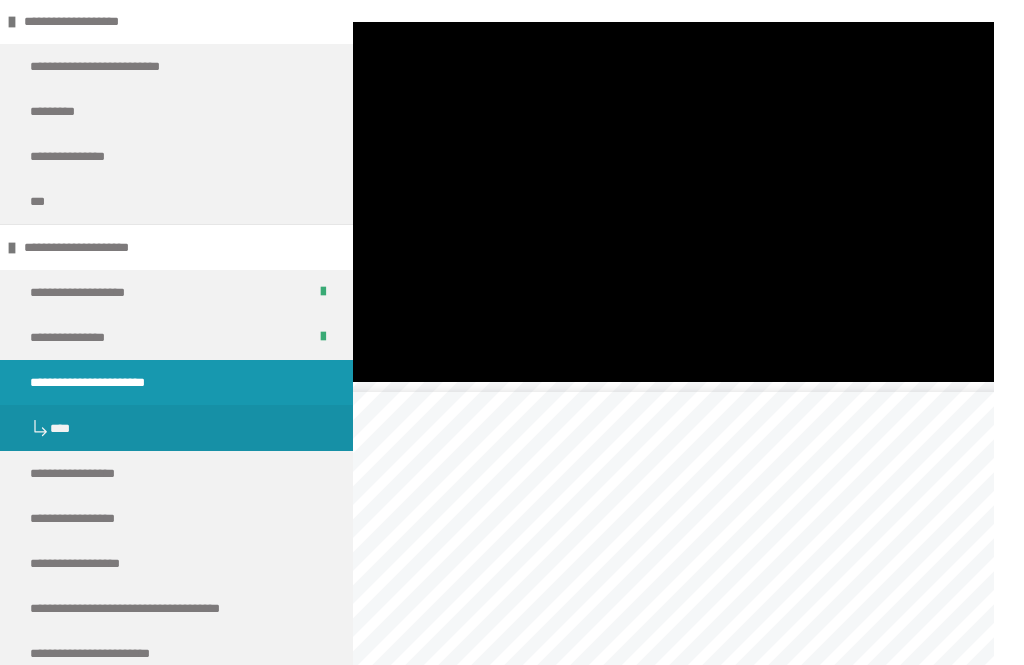 scroll, scrollTop: 616, scrollLeft: 0, axis: vertical 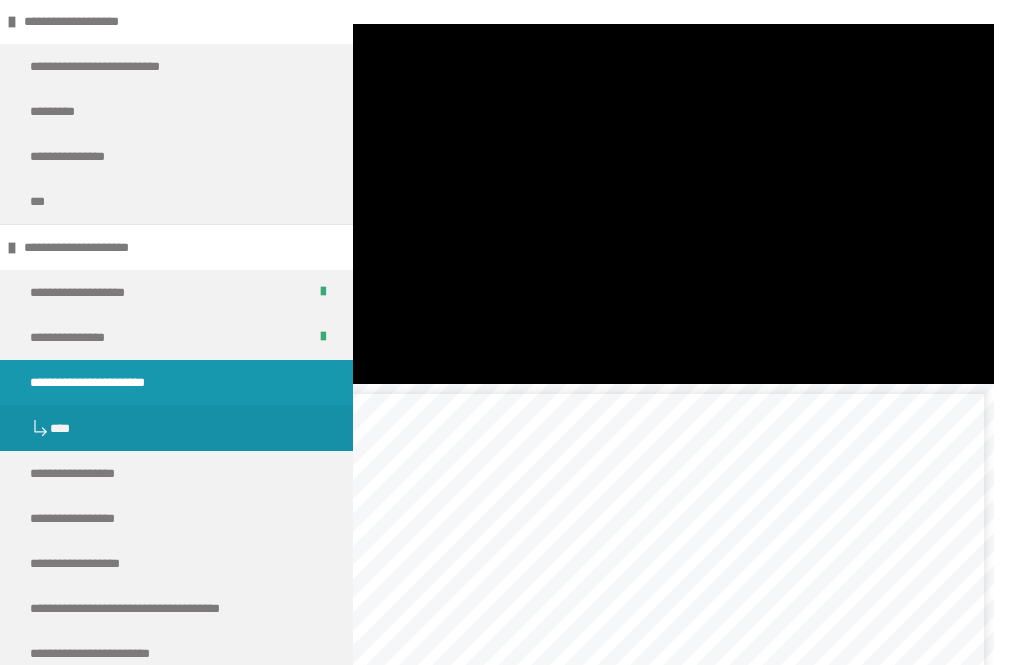 click at bounding box center [673, 204] 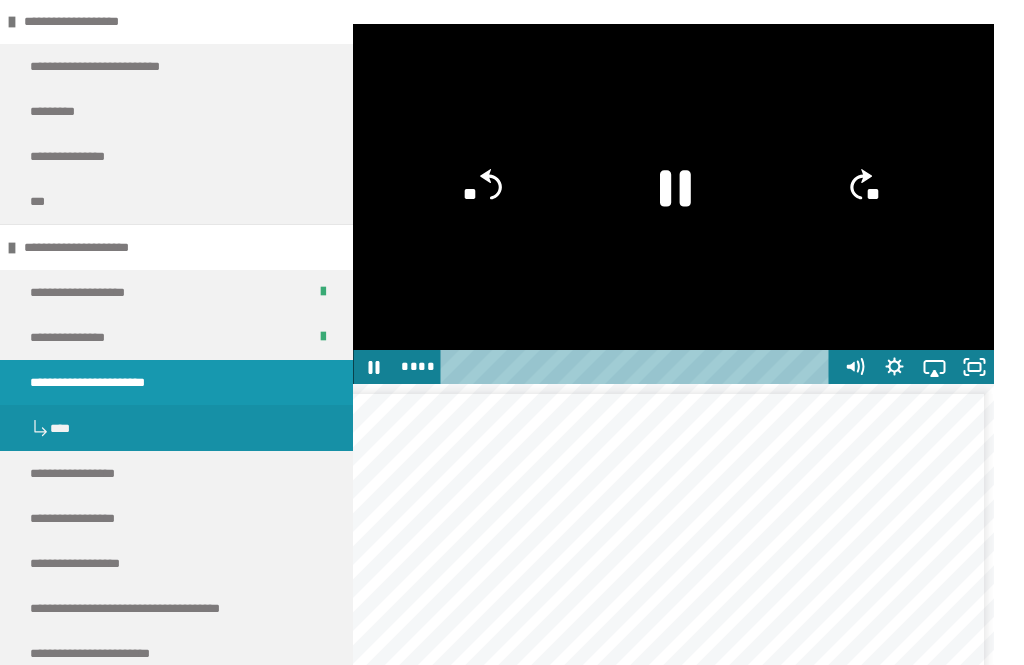 click 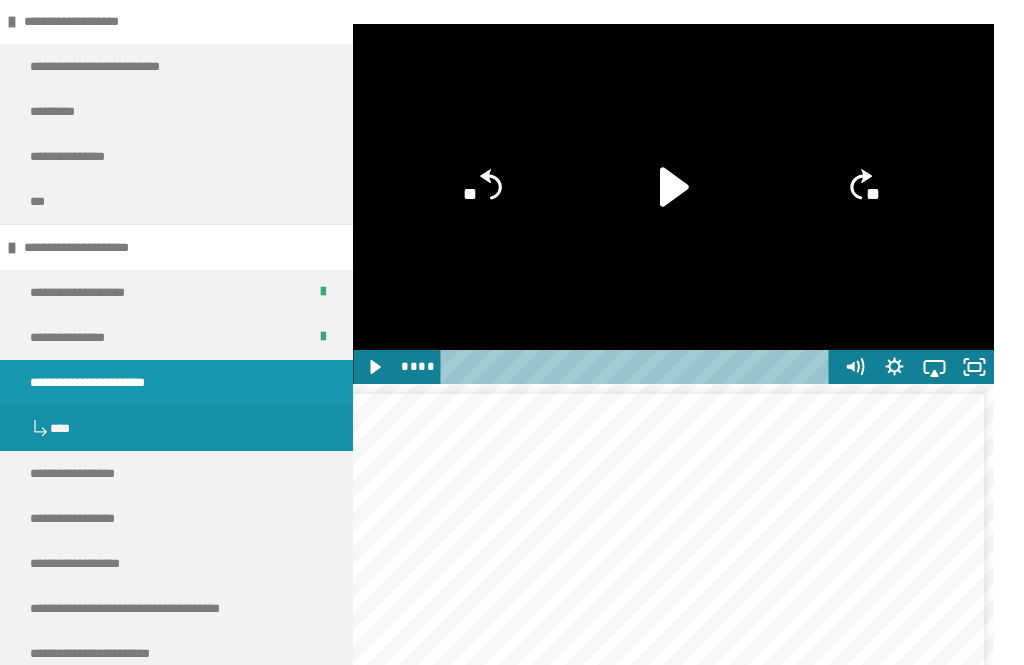 scroll, scrollTop: 92, scrollLeft: 0, axis: vertical 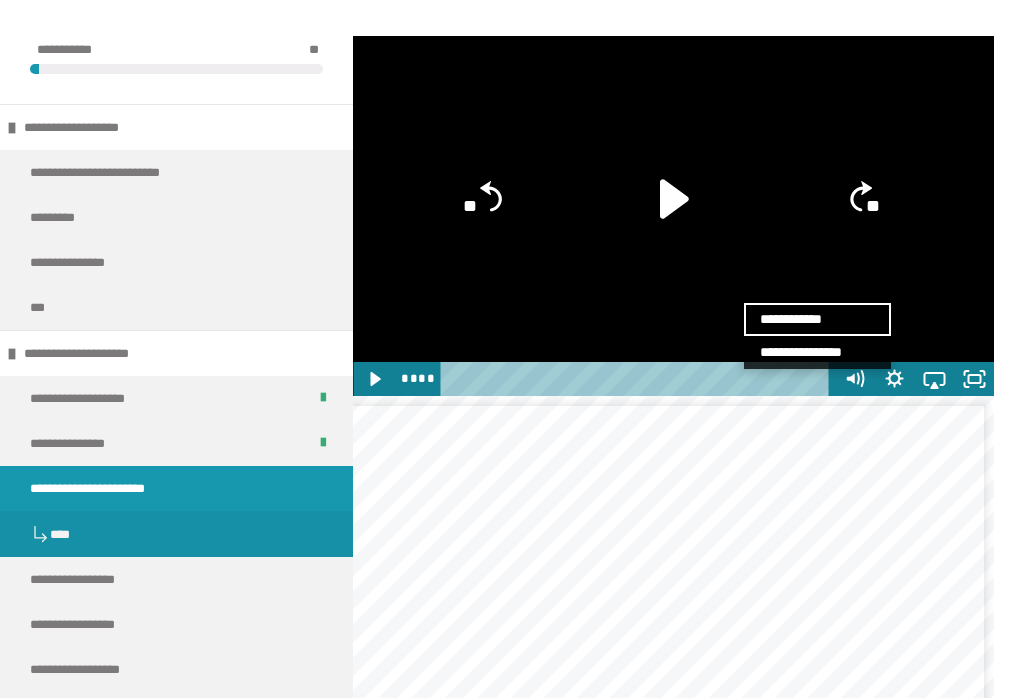 click 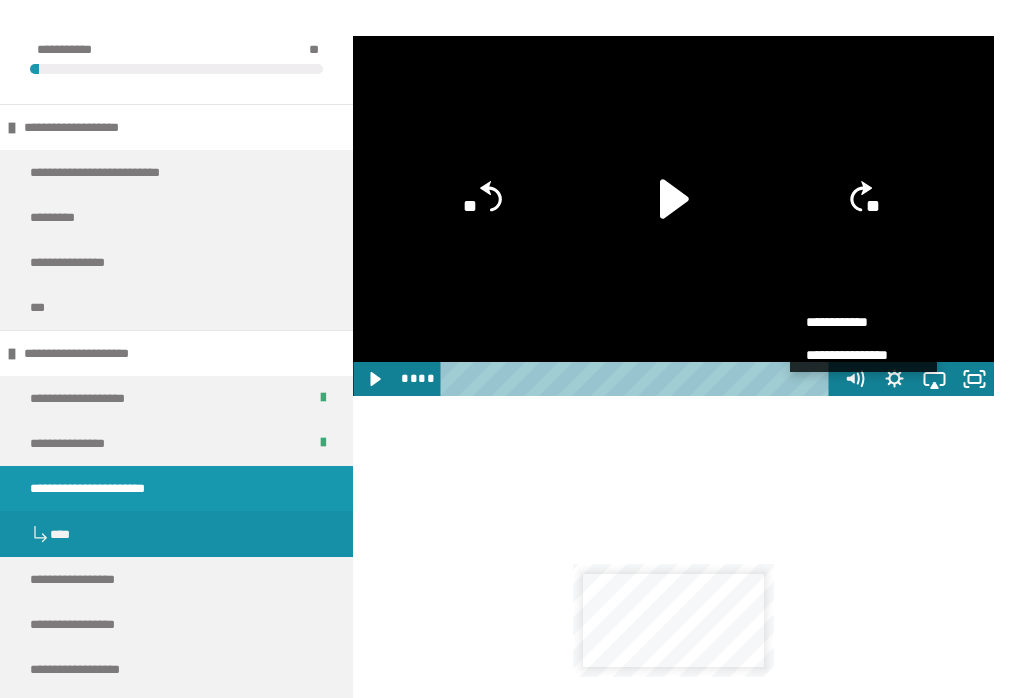 scroll, scrollTop: 0, scrollLeft: 0, axis: both 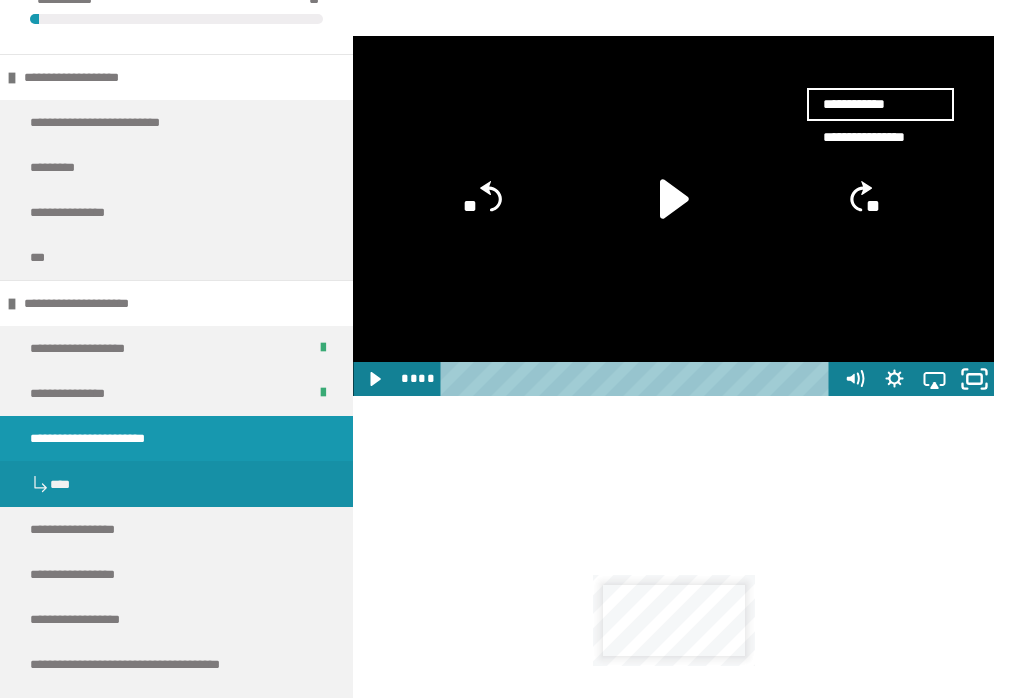 click 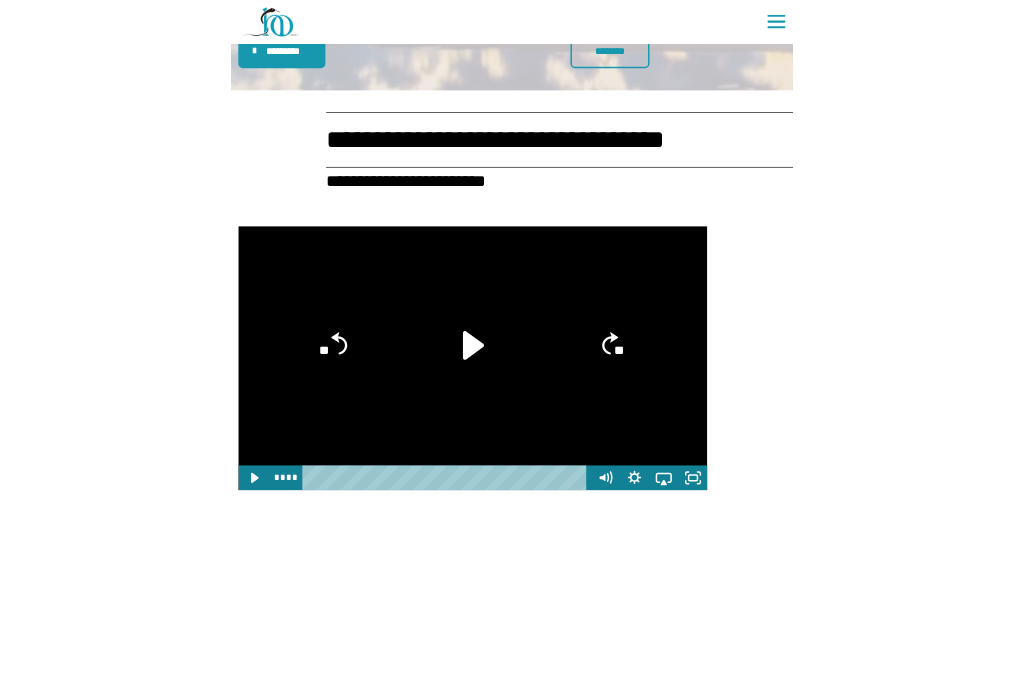 scroll, scrollTop: 571, scrollLeft: 0, axis: vertical 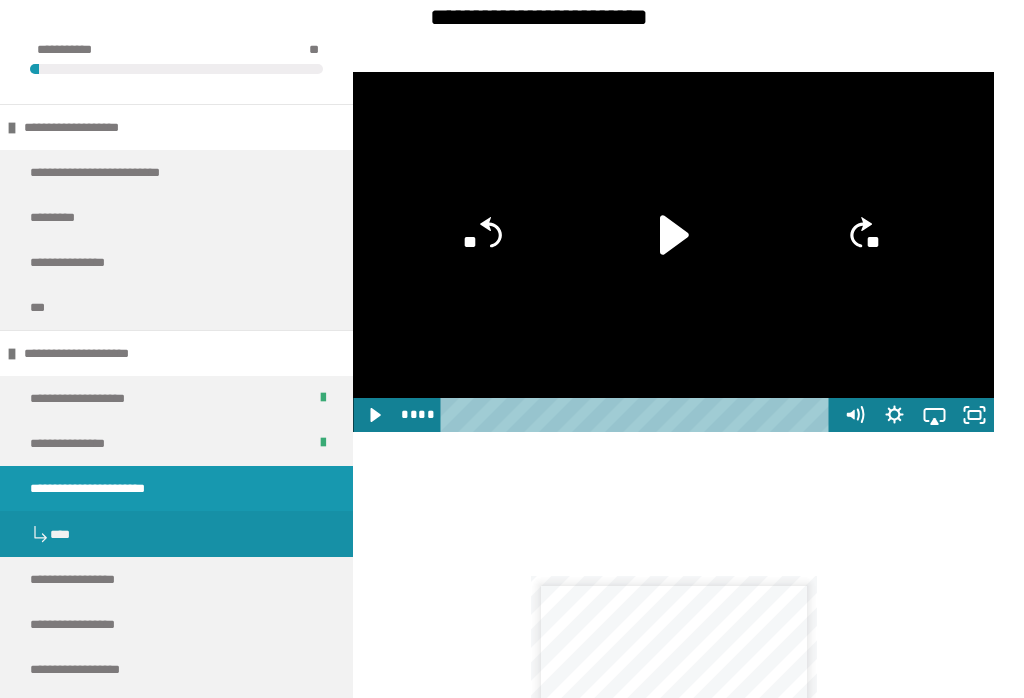 click 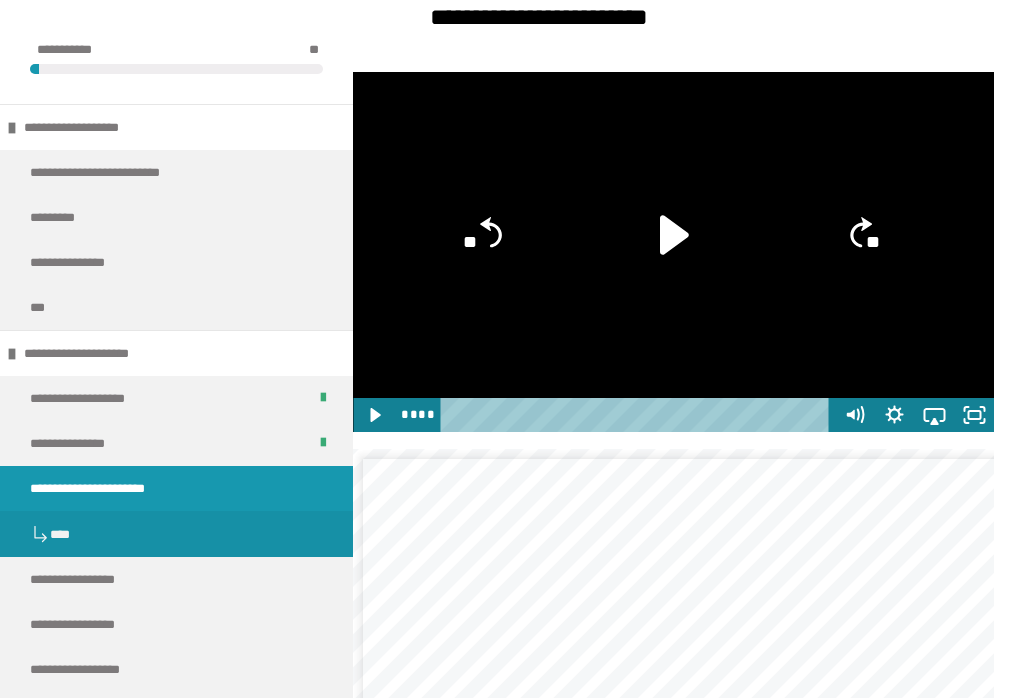 scroll, scrollTop: 0, scrollLeft: 0, axis: both 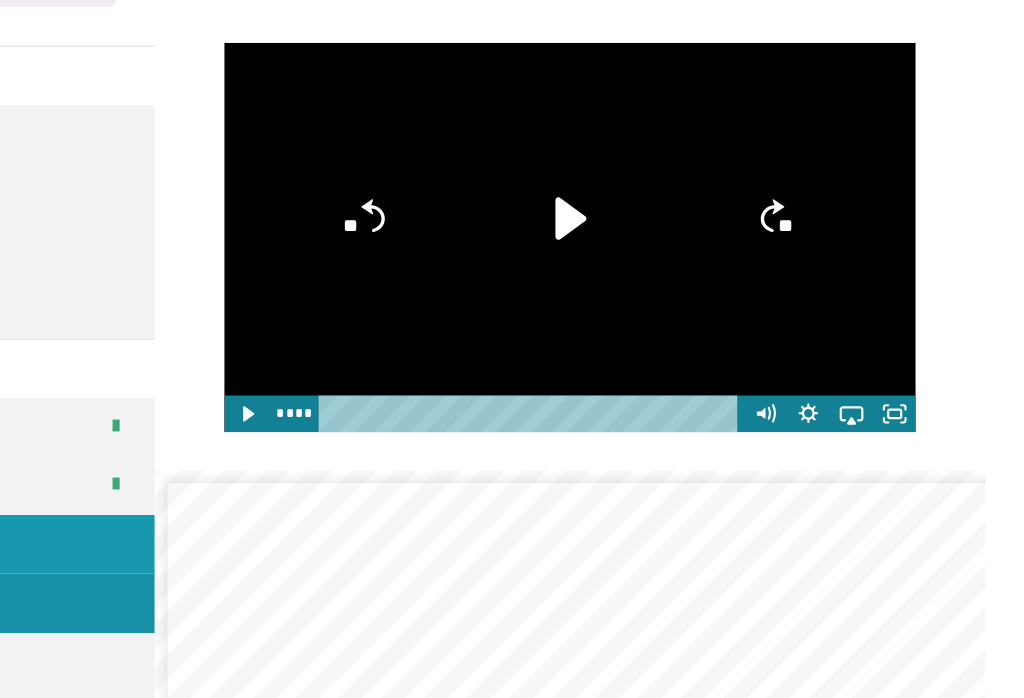 click 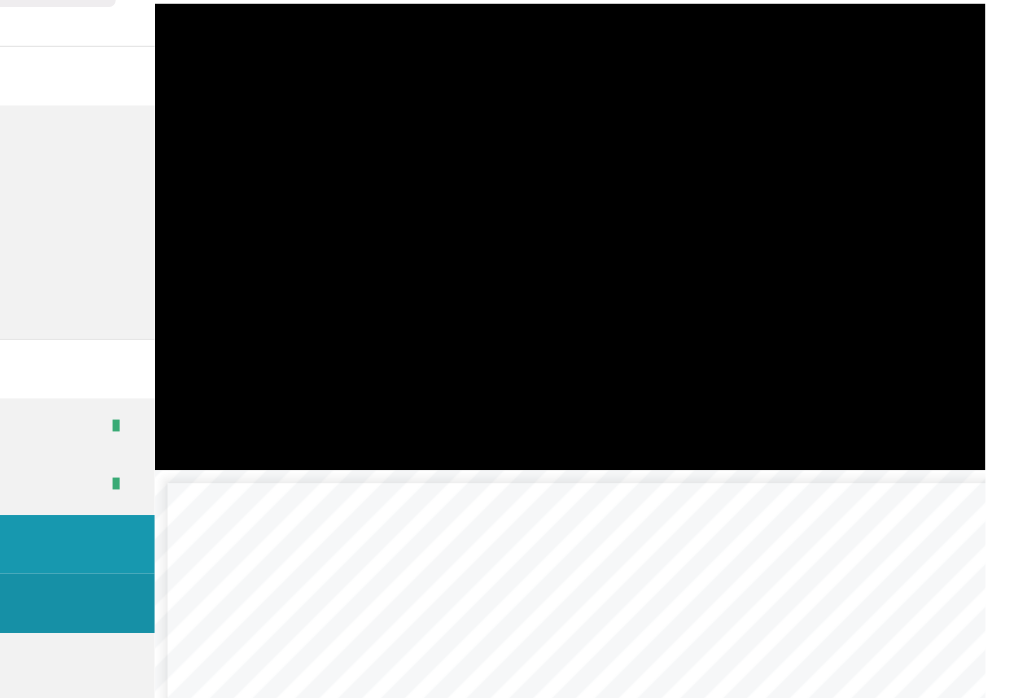 click at bounding box center (673, 252) 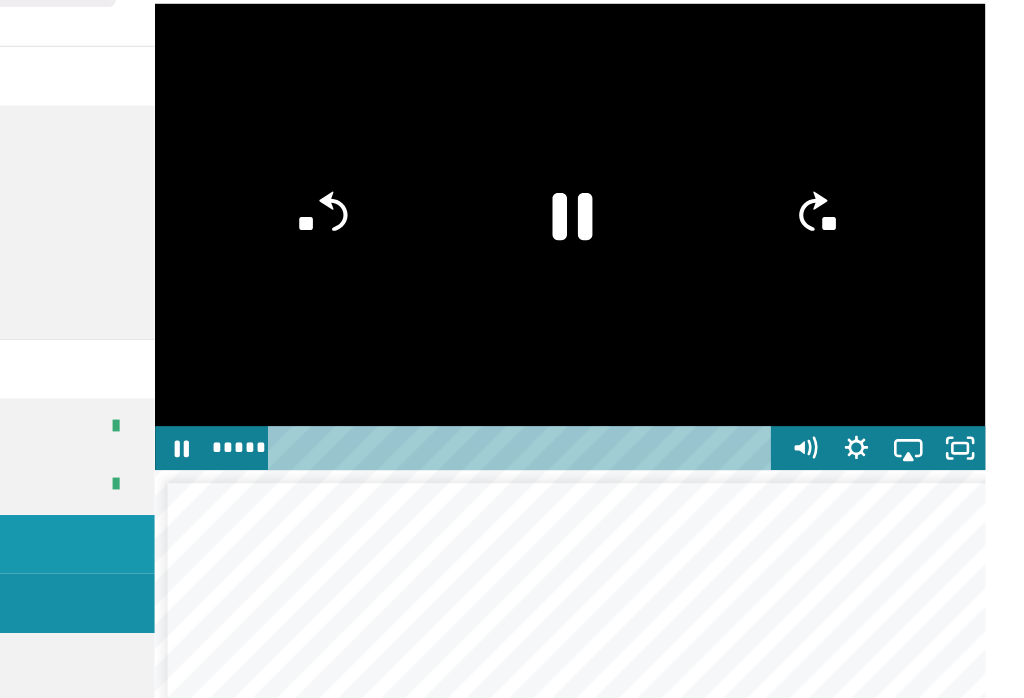 click 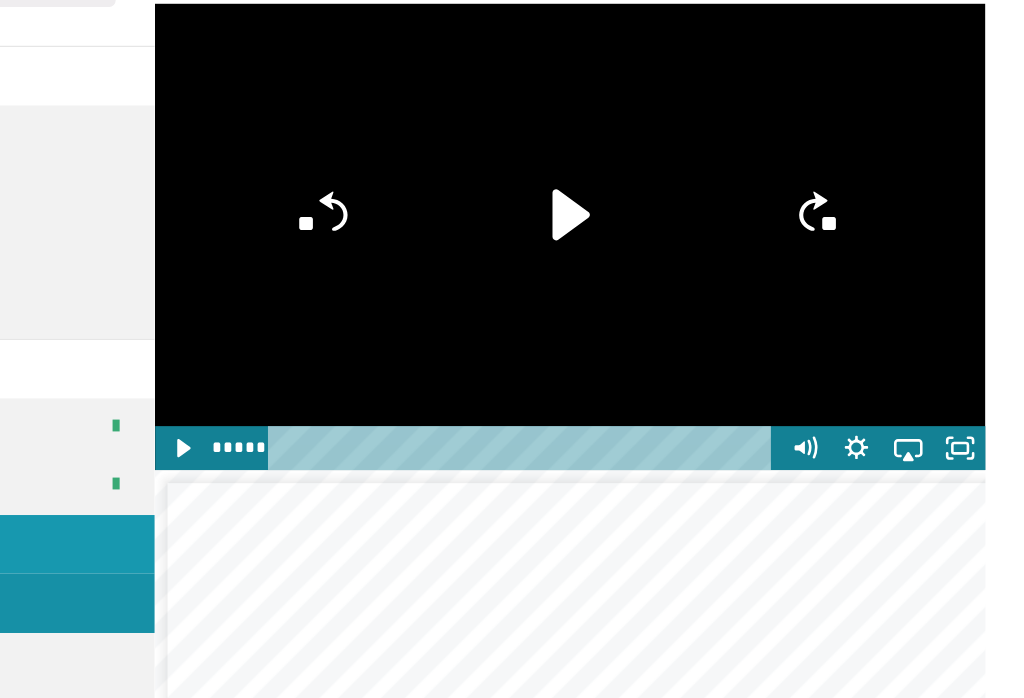 click 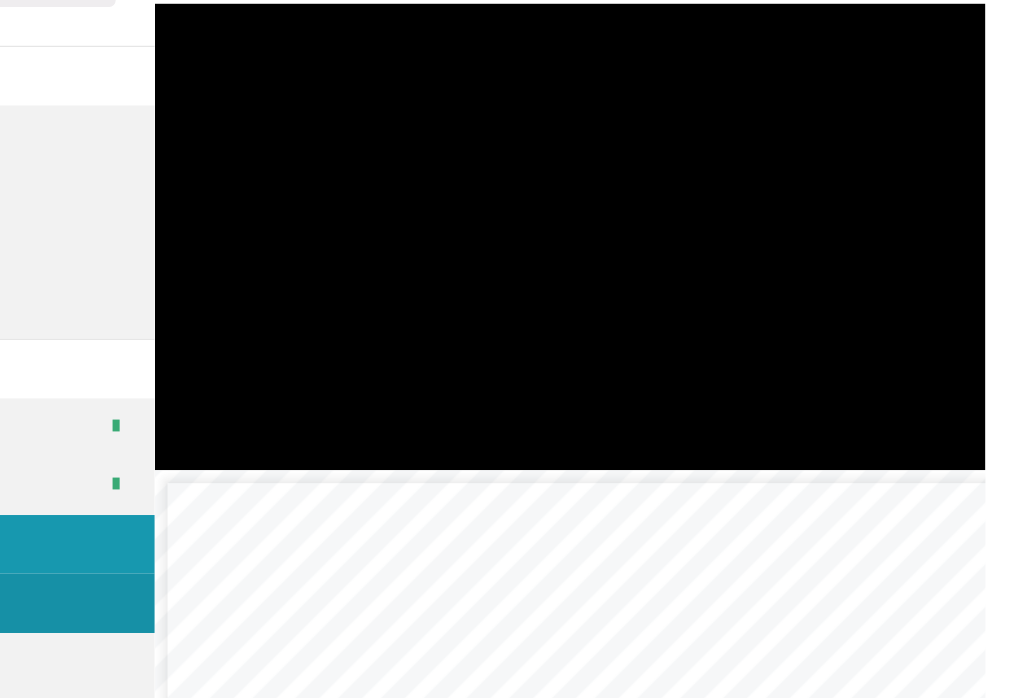 click at bounding box center (673, 252) 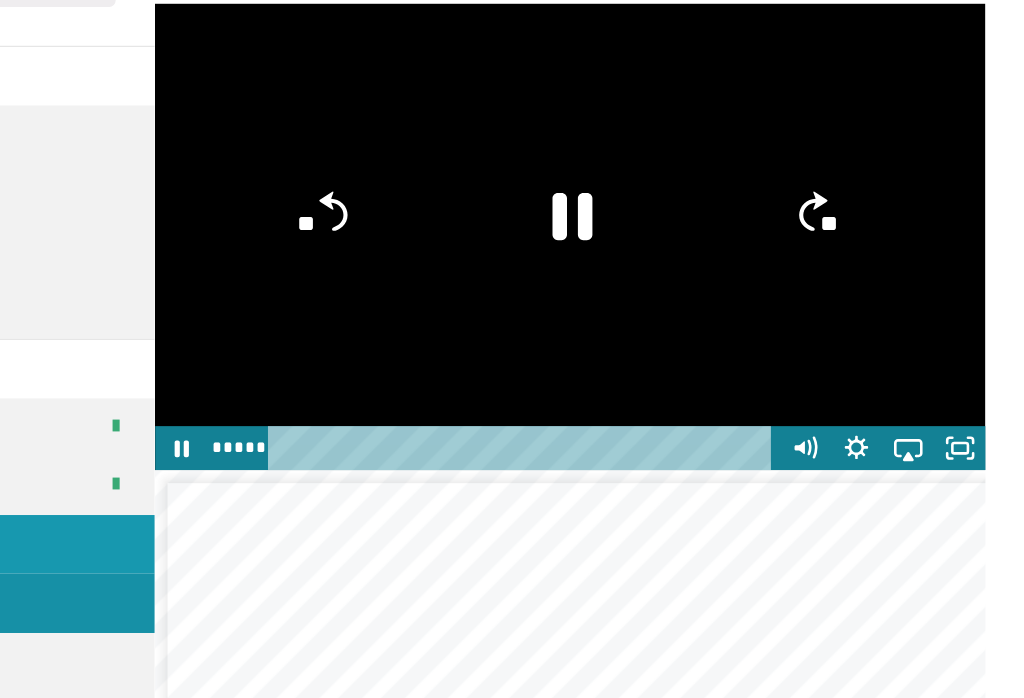 click 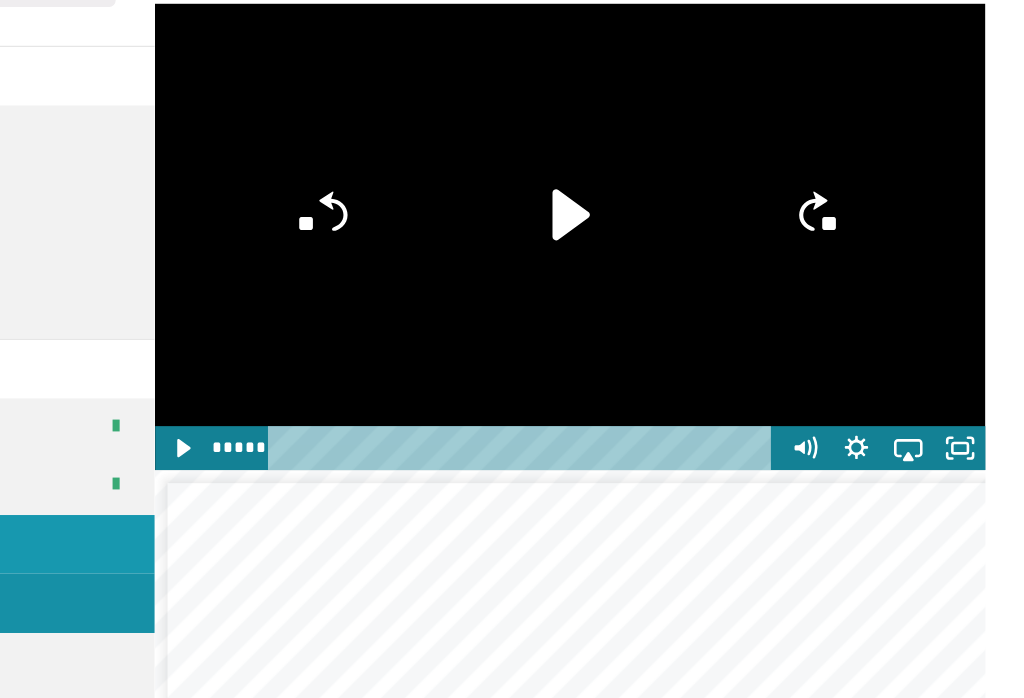 click 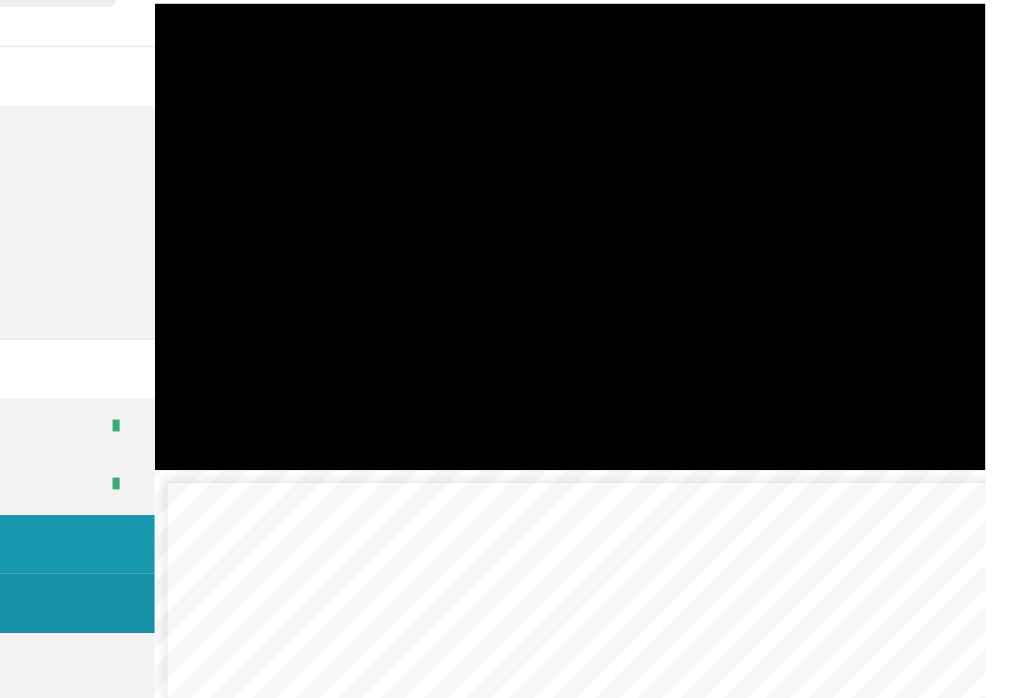 click at bounding box center [673, 252] 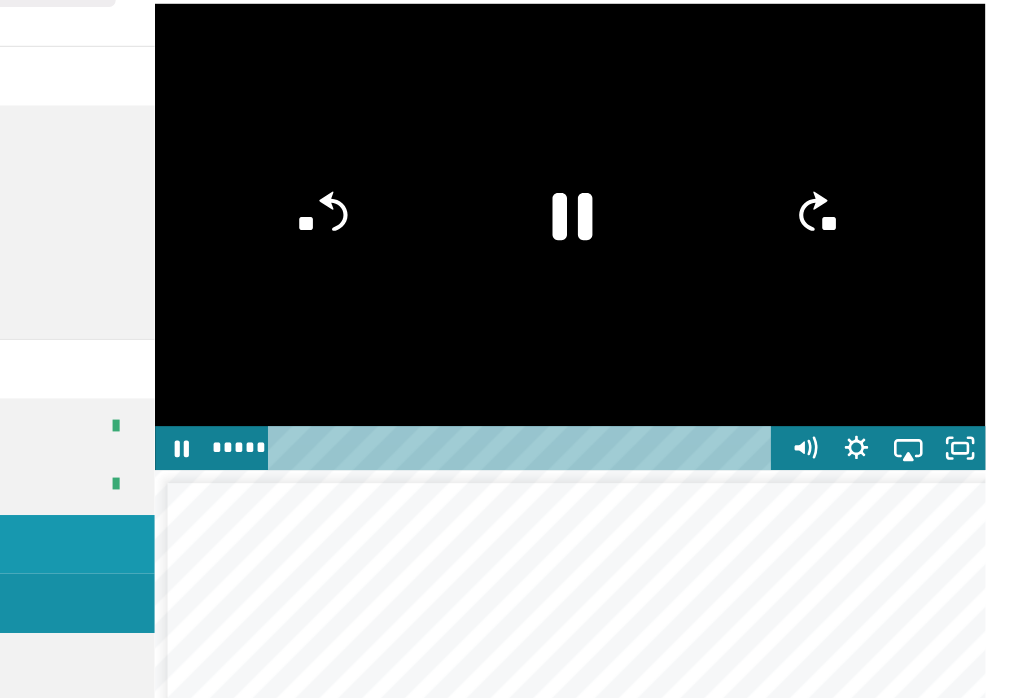 click on "**" 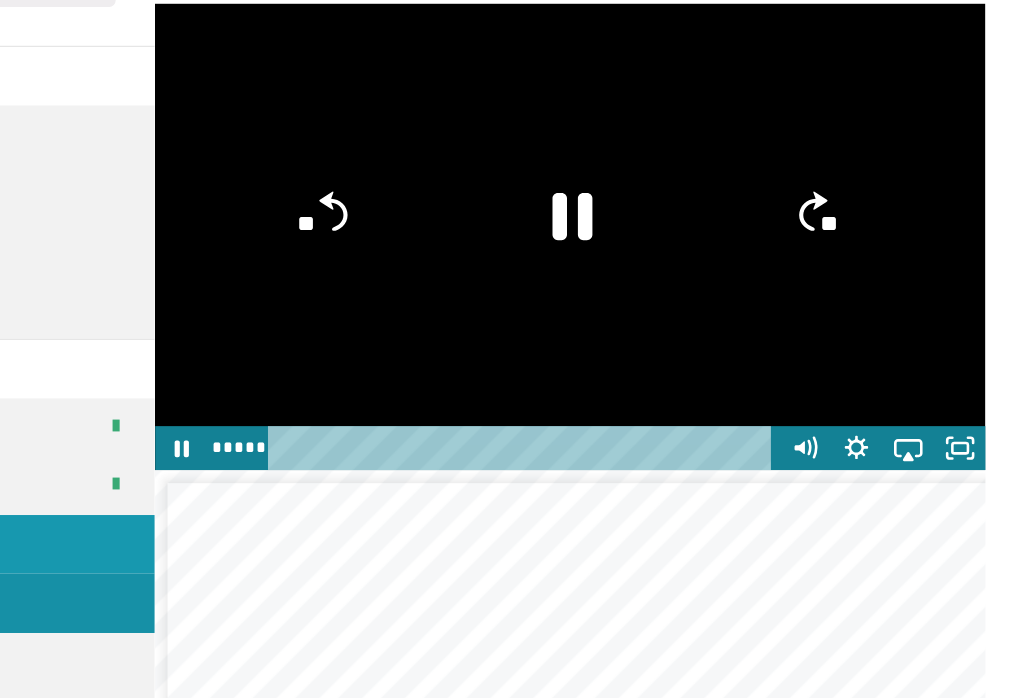 click at bounding box center (673, 252) 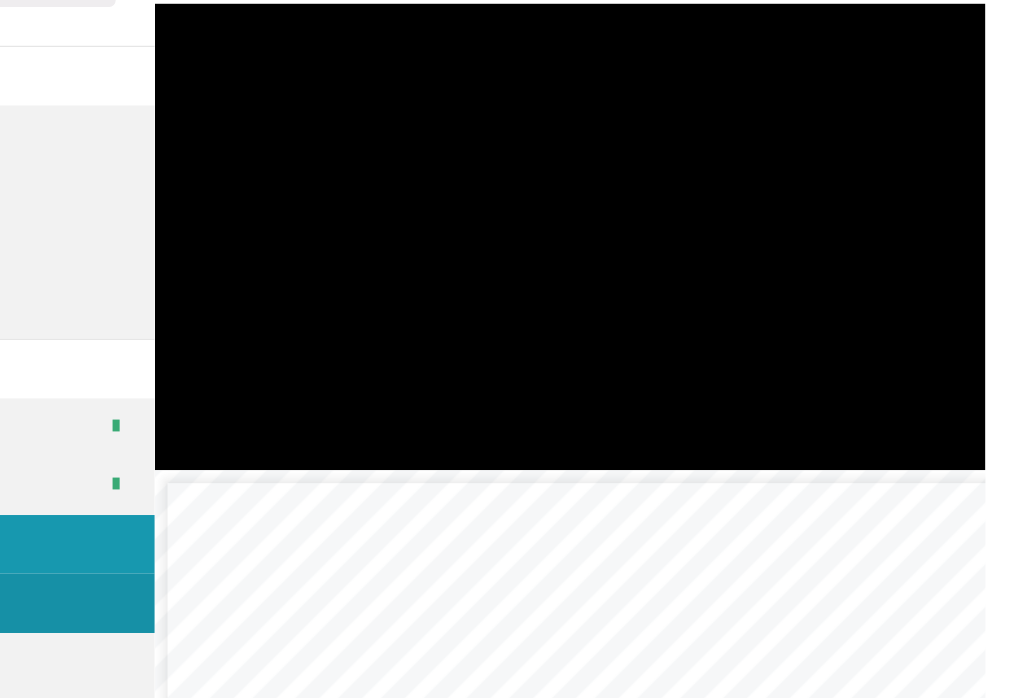 click at bounding box center [673, 252] 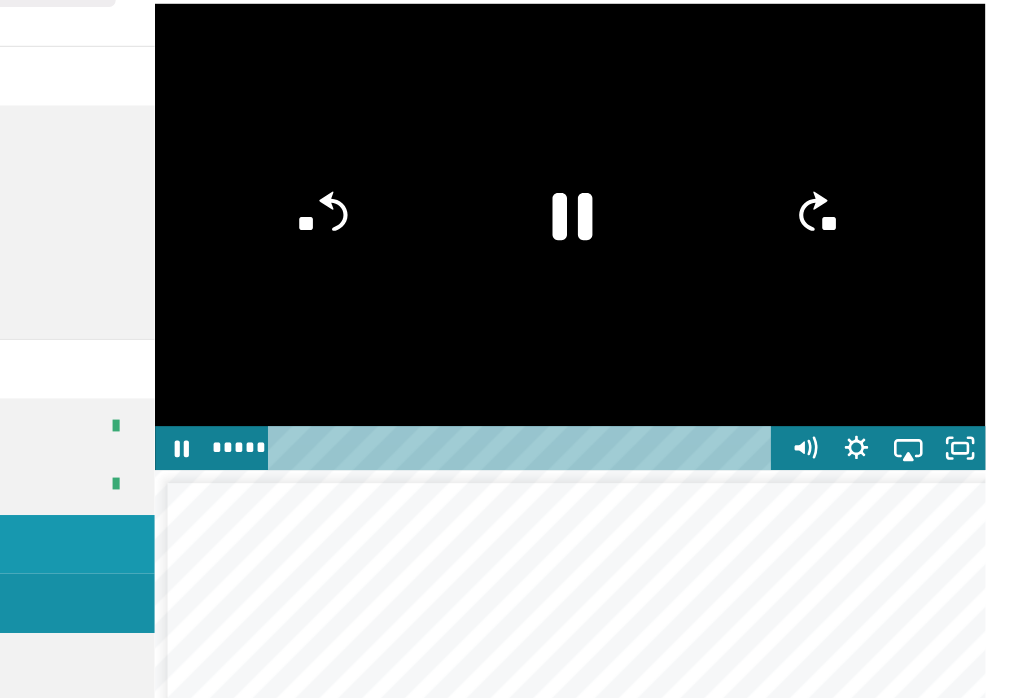 click on "**" 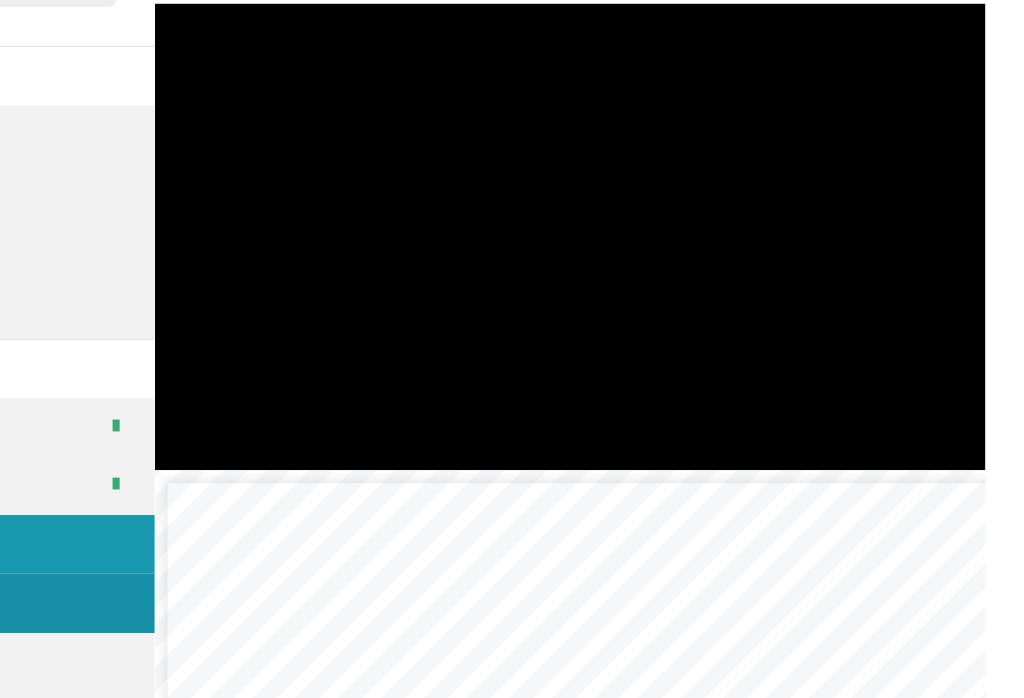 click at bounding box center [673, 252] 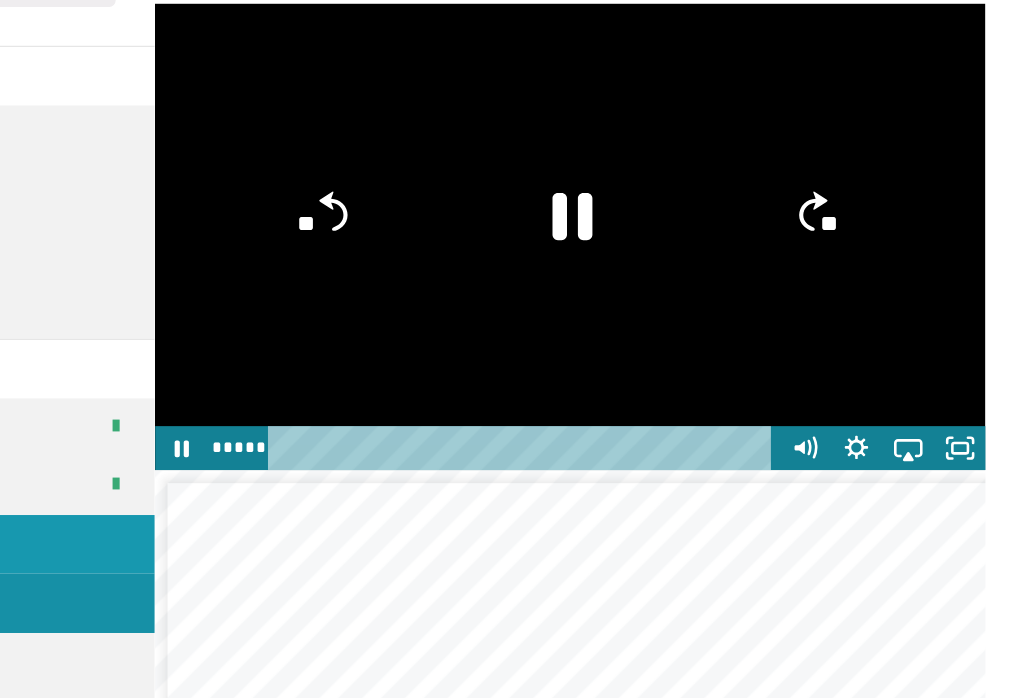 click on "**" 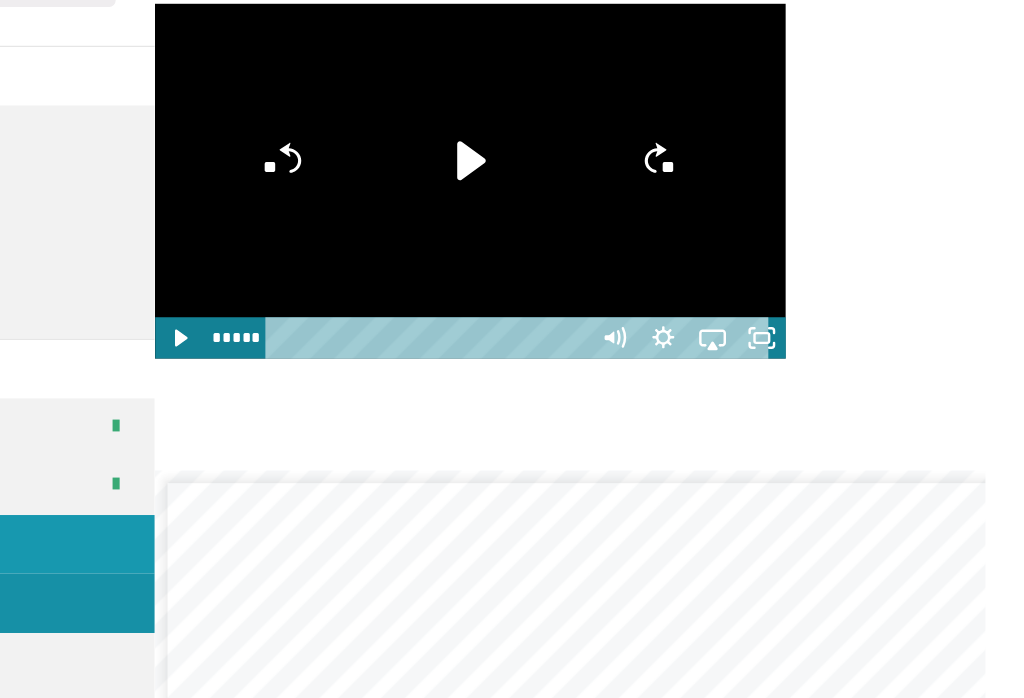 scroll, scrollTop: 553, scrollLeft: 0, axis: vertical 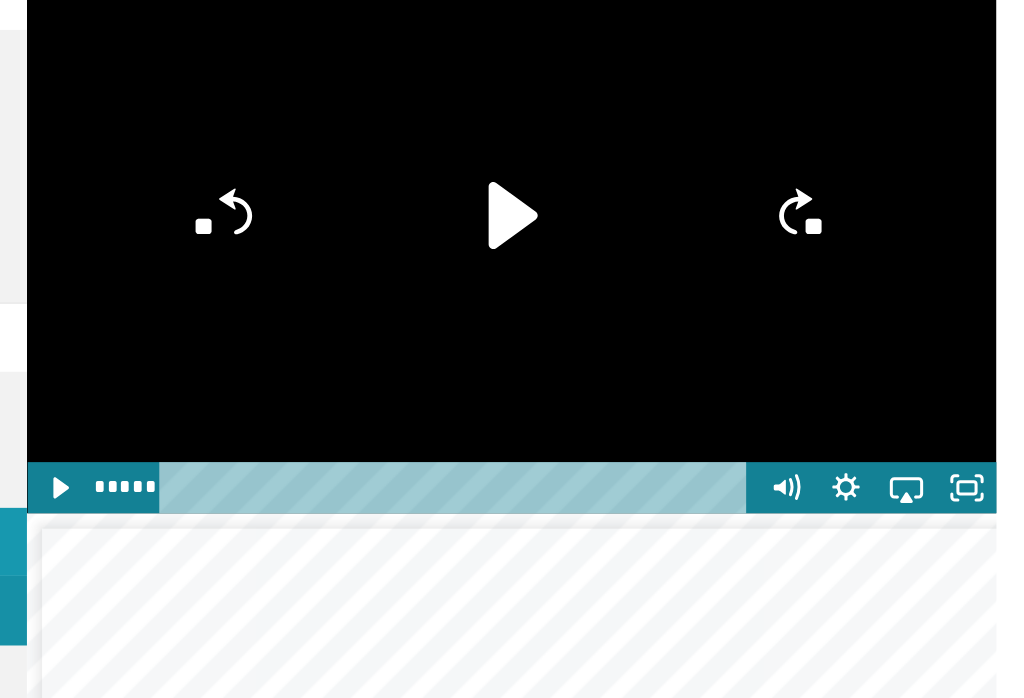 click 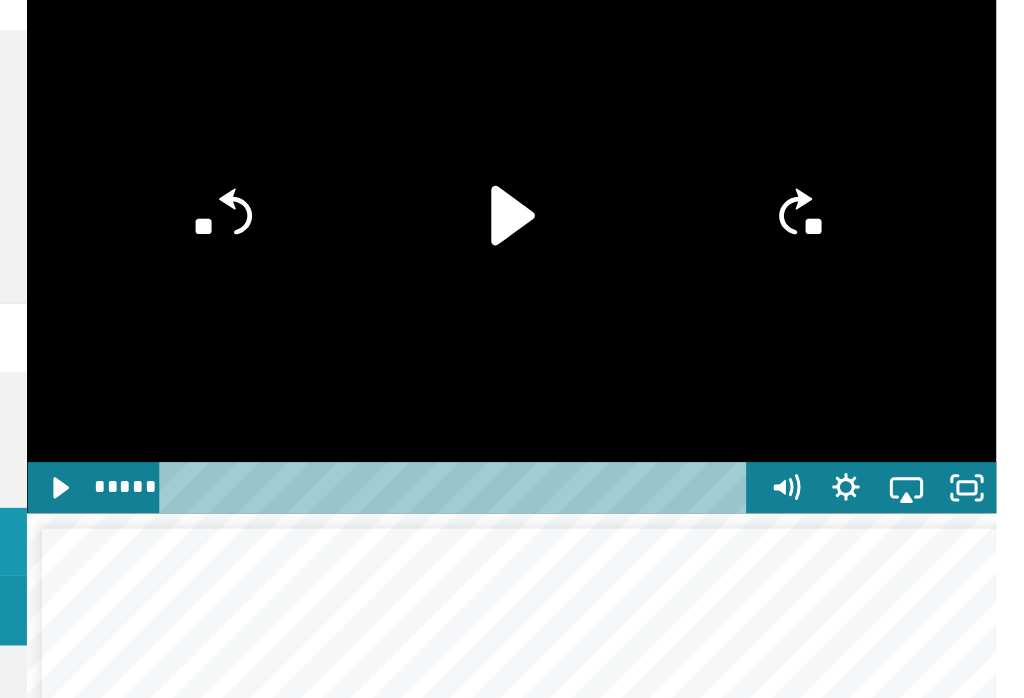 click on "**" 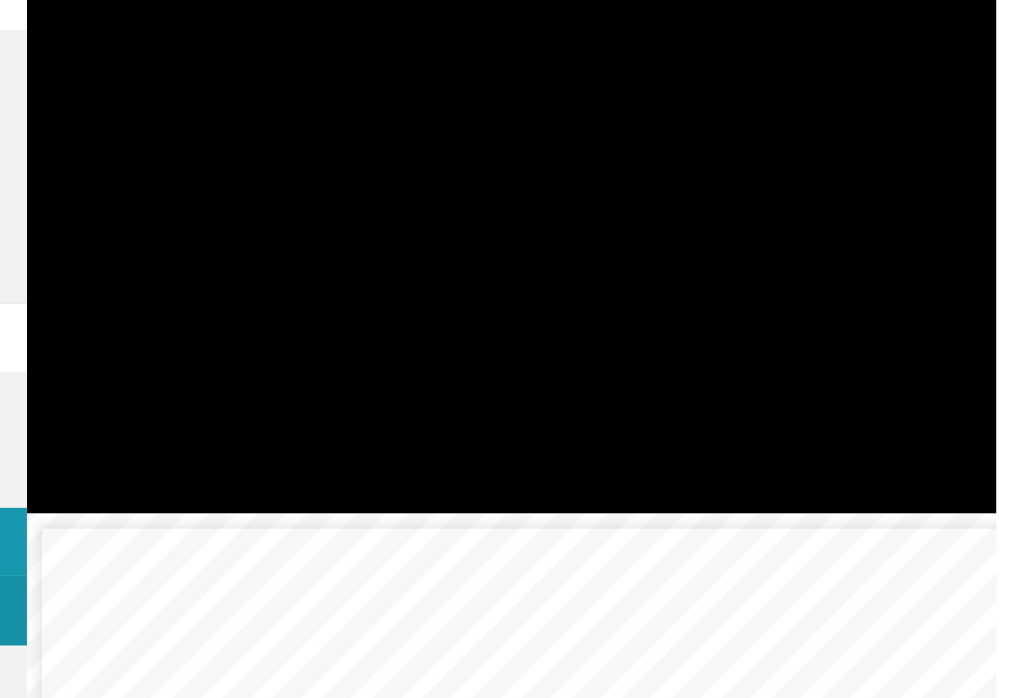 click at bounding box center [673, 261] 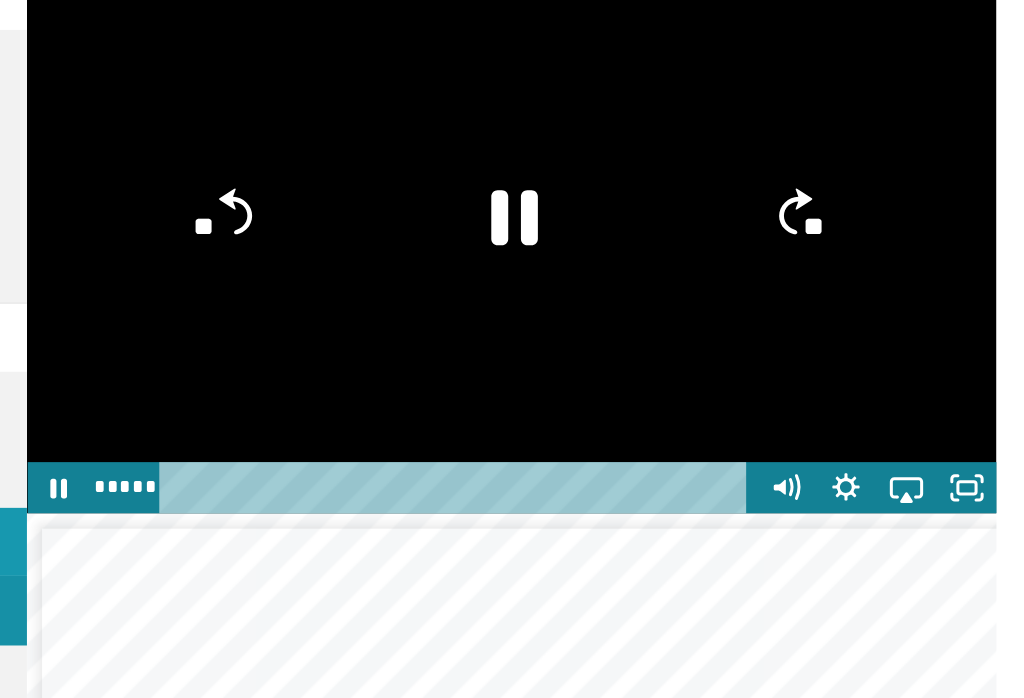 click on "**" 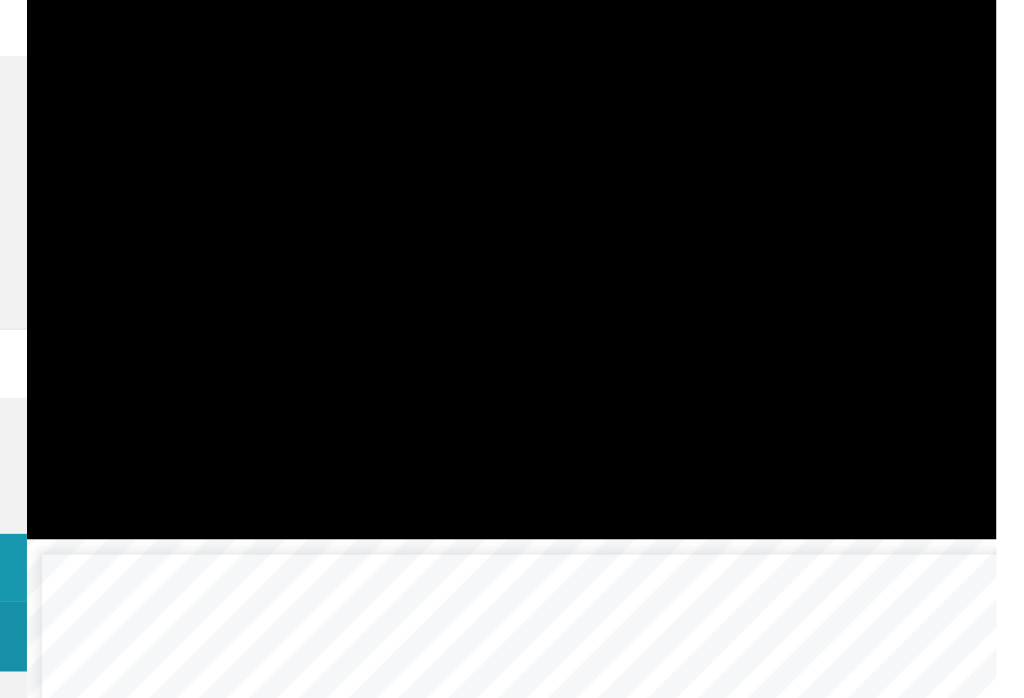 click at bounding box center (673, 261) 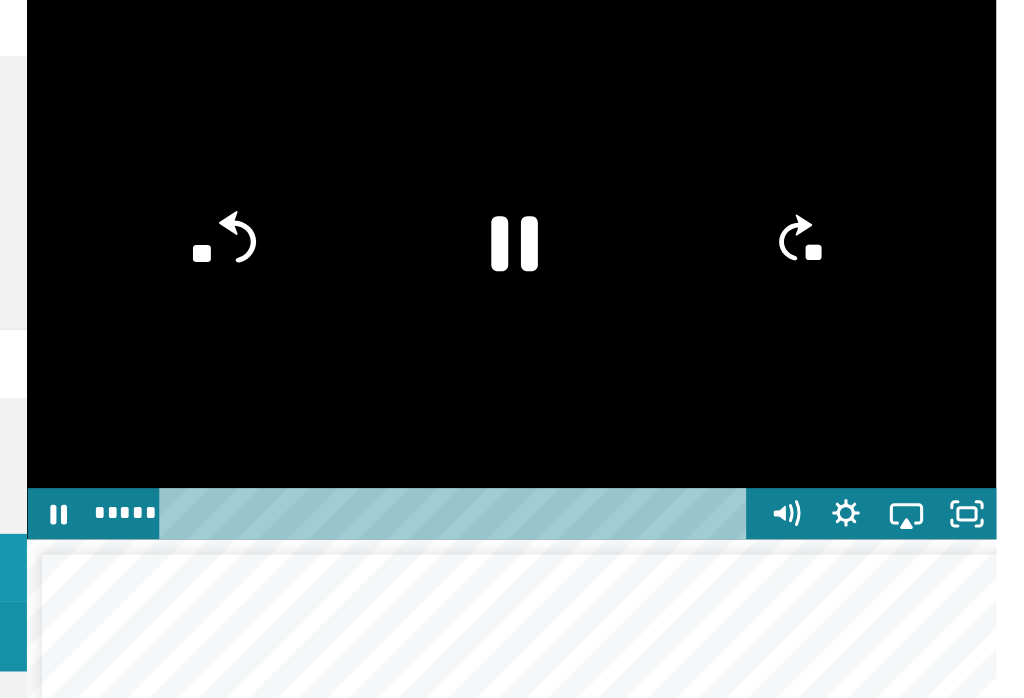 click on "**" 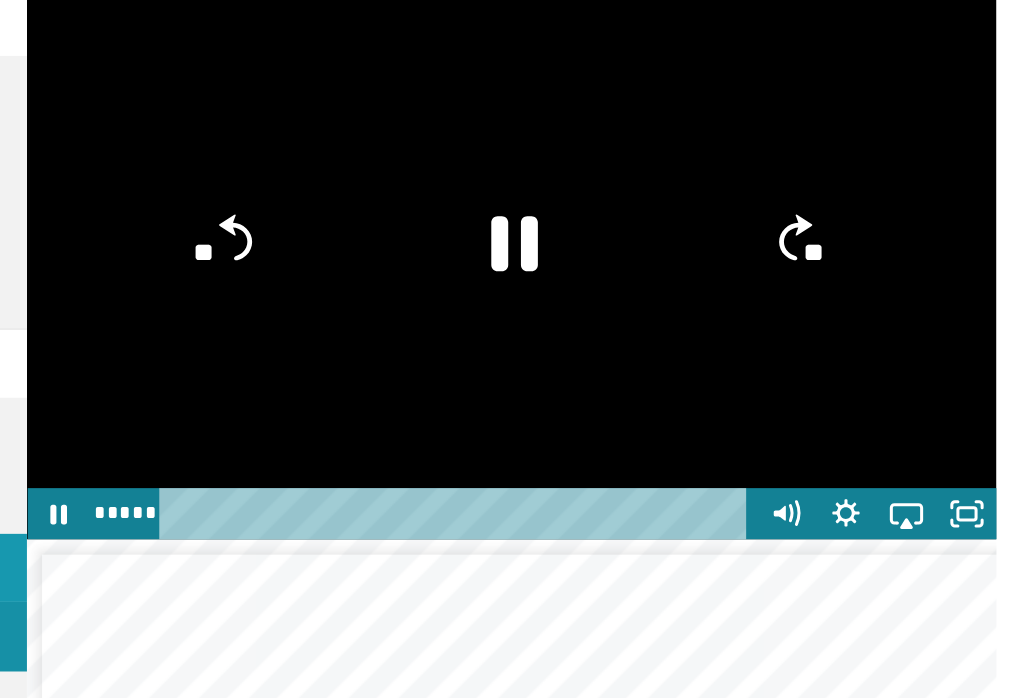 click at bounding box center (673, 261) 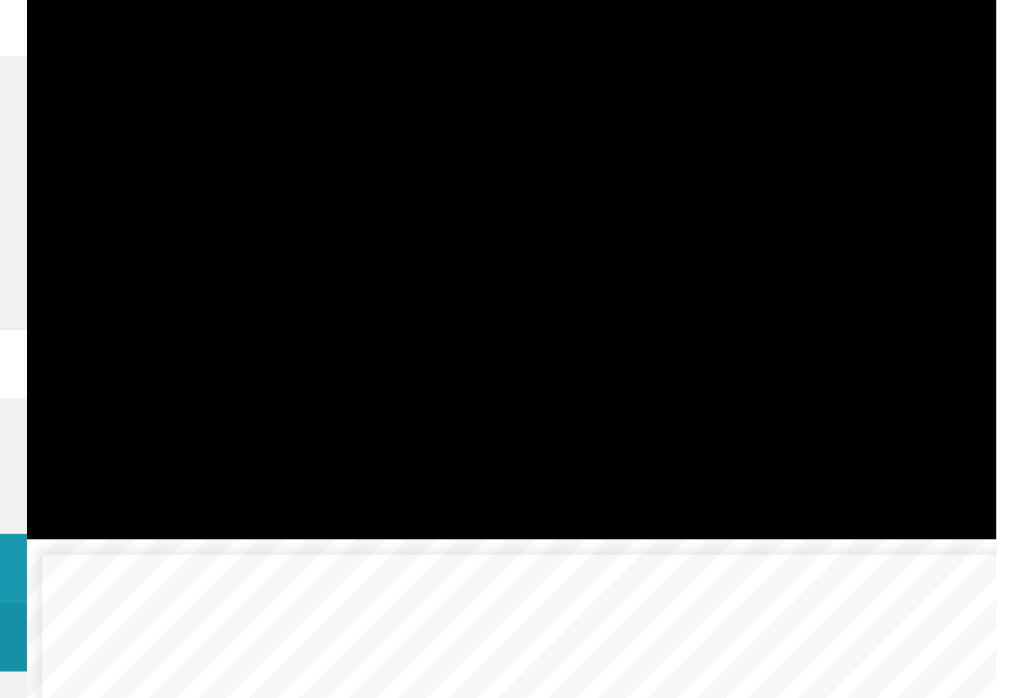 click at bounding box center (673, 261) 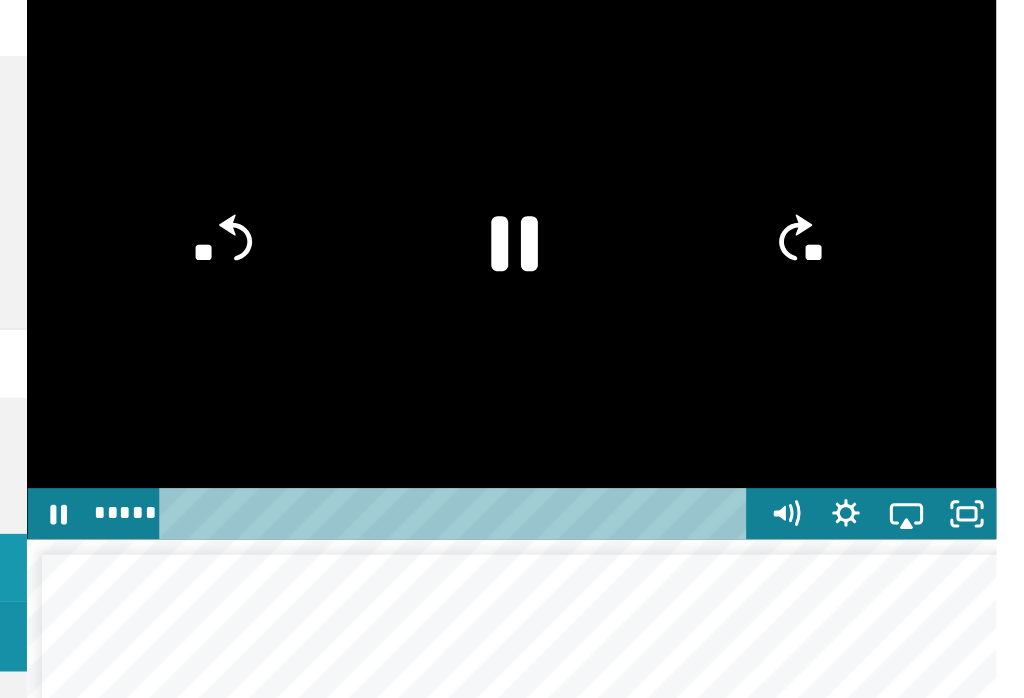 click on "**" 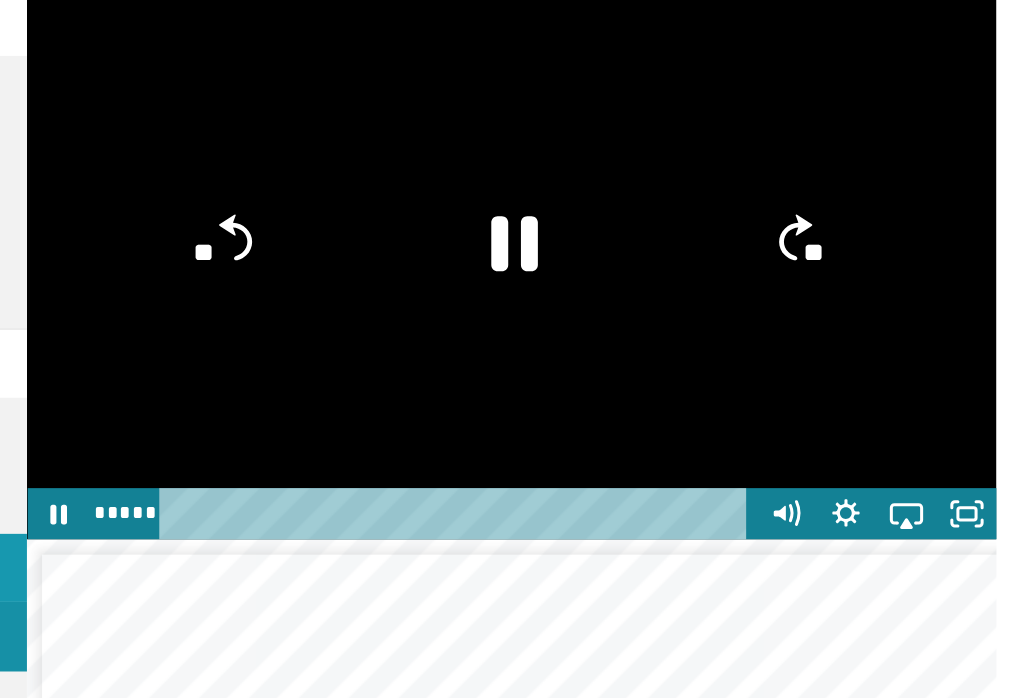 click on "**" 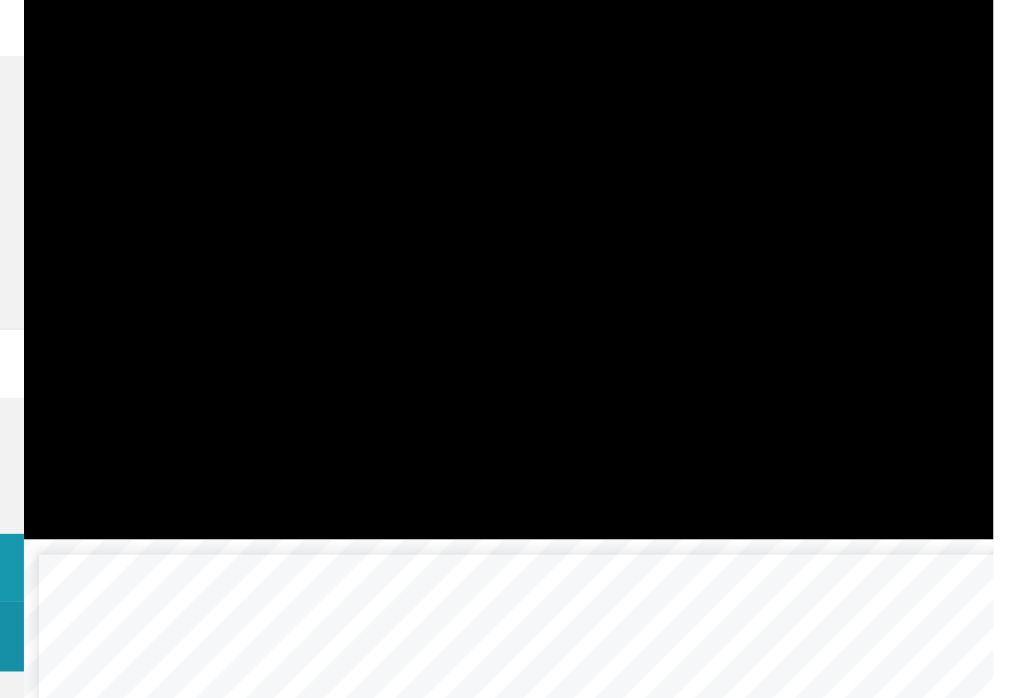 click at bounding box center (673, 261) 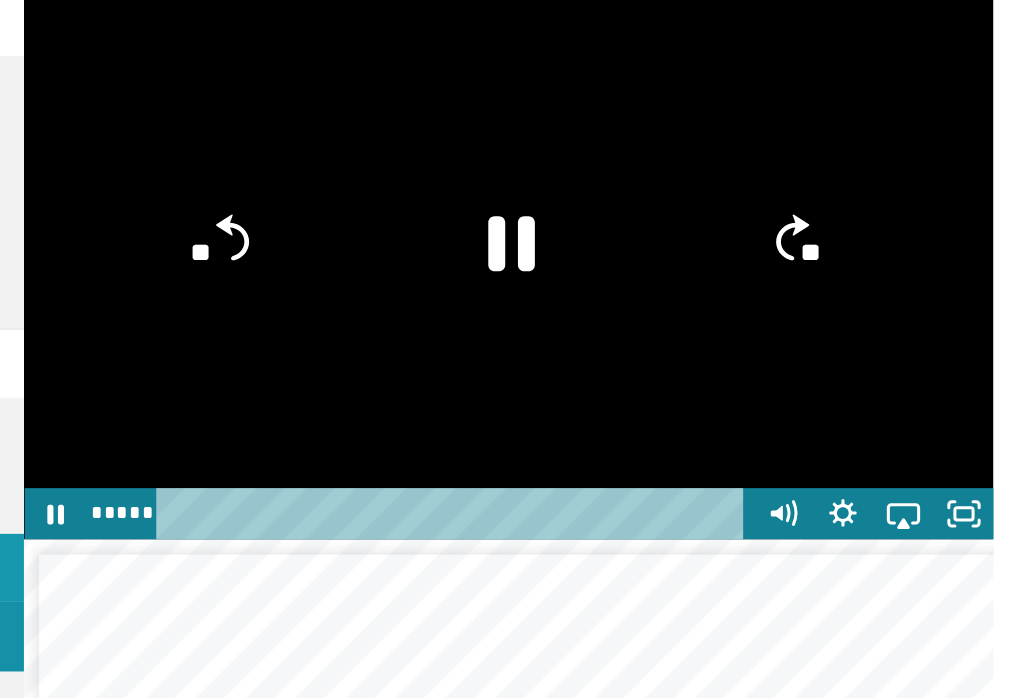 click 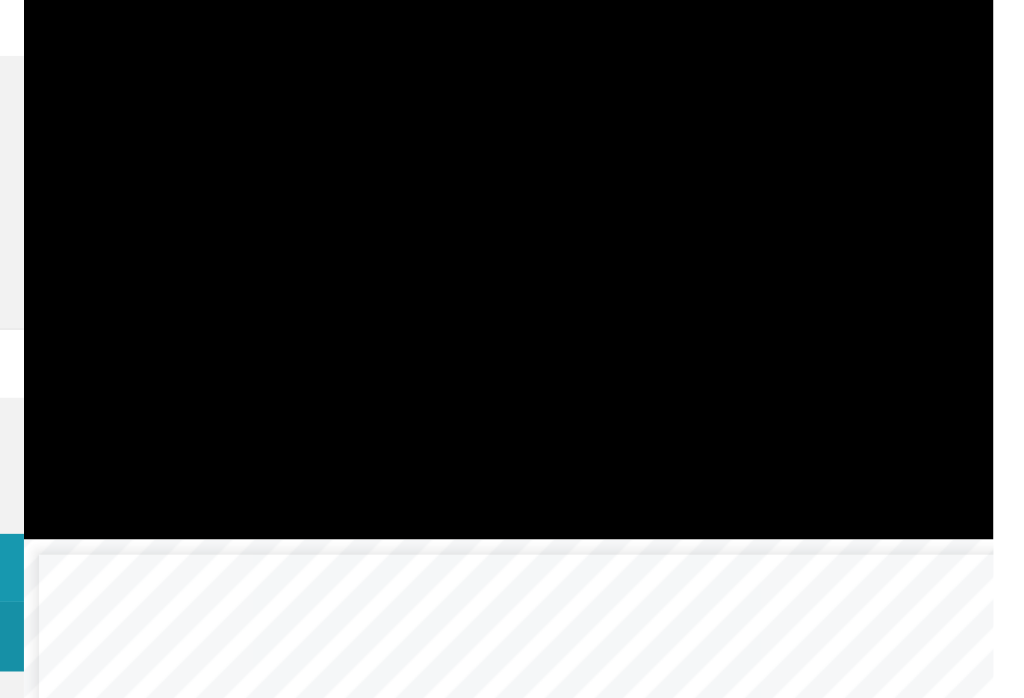 click at bounding box center (673, 261) 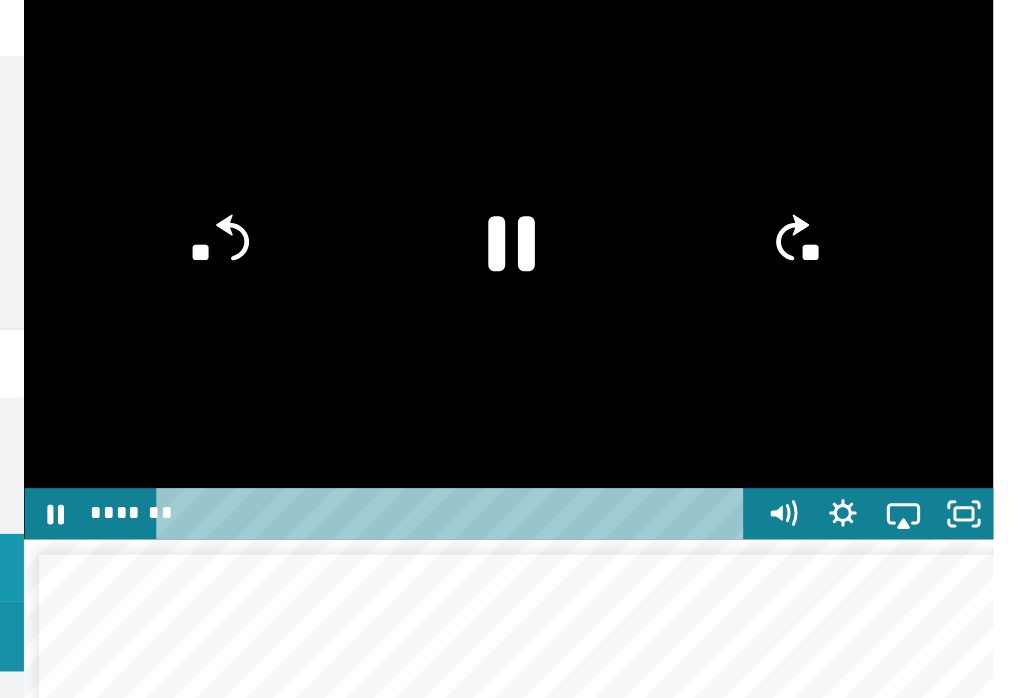 click on "**" 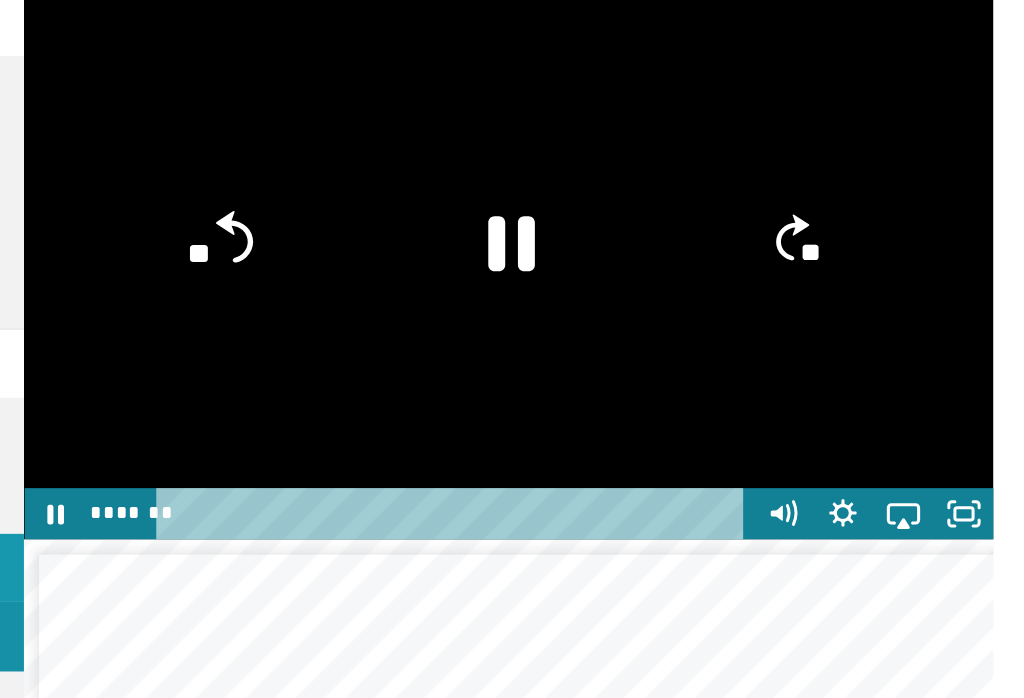 click on "**" 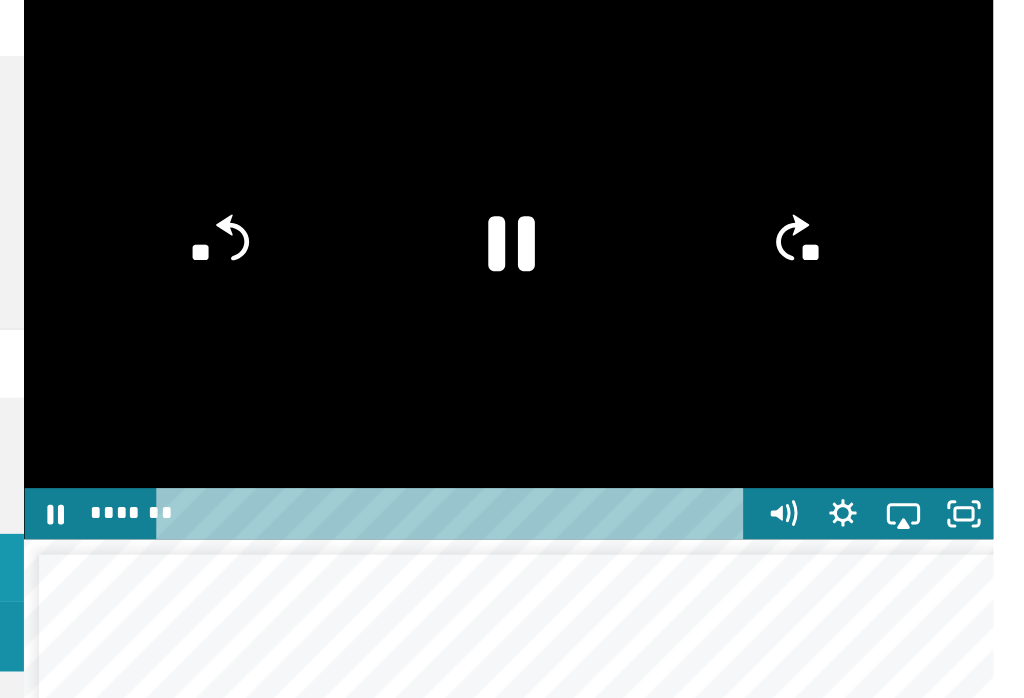 click on "**" 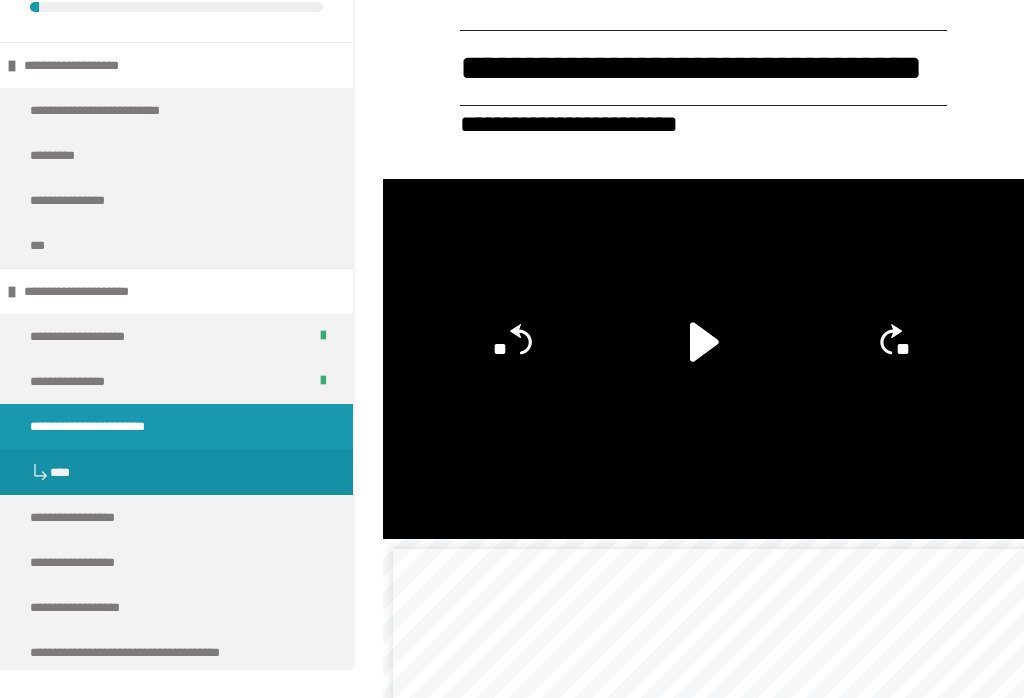 scroll, scrollTop: 594, scrollLeft: 0, axis: vertical 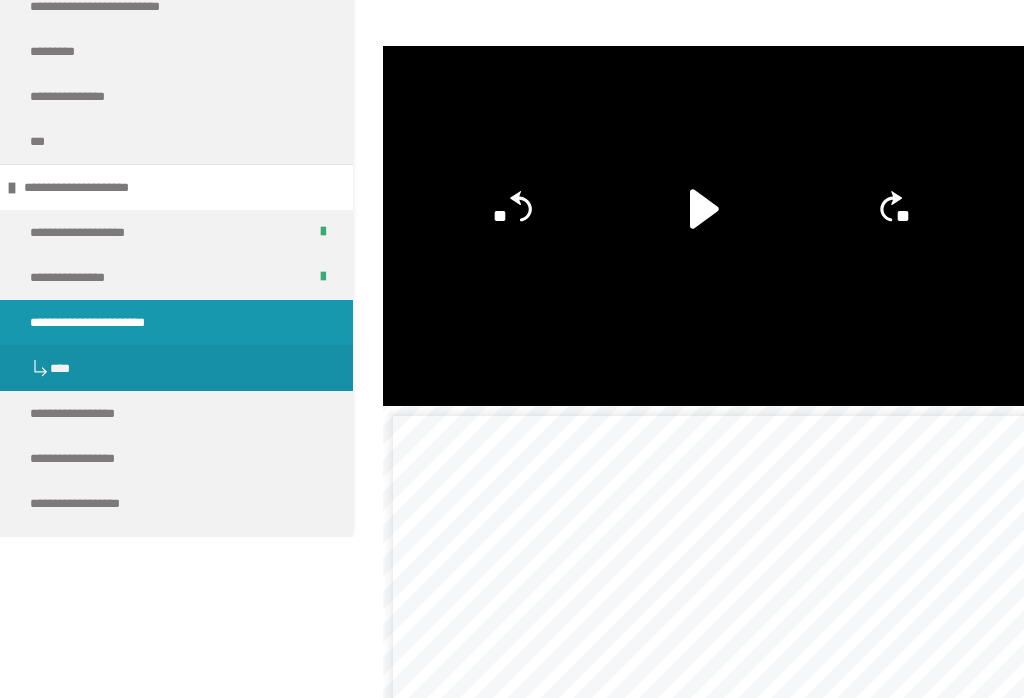 click on "**" 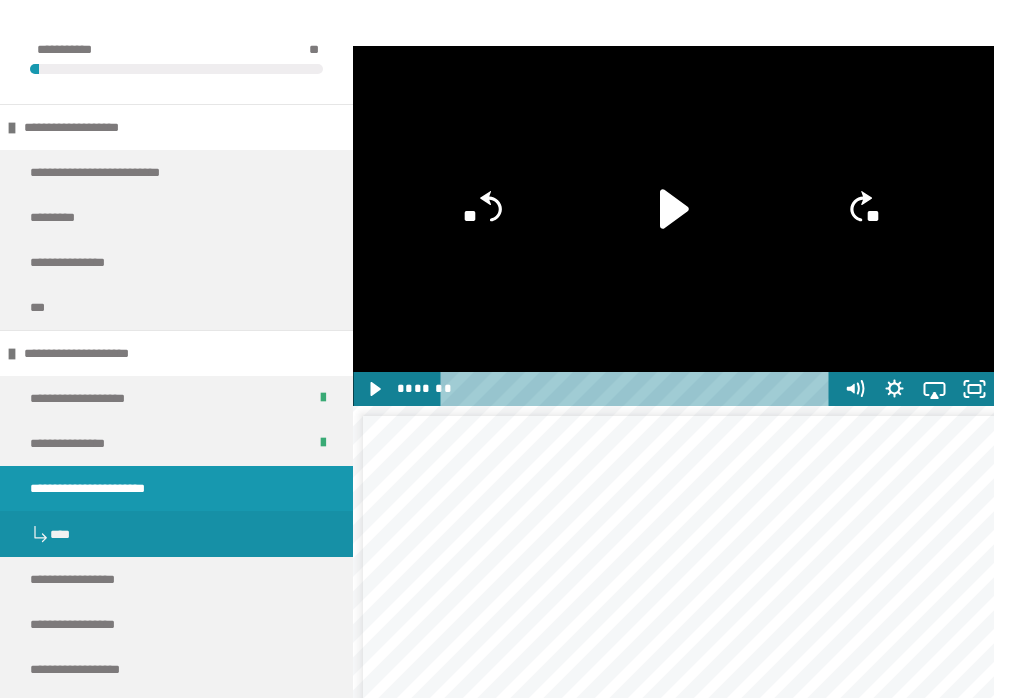 click at bounding box center (673, 226) 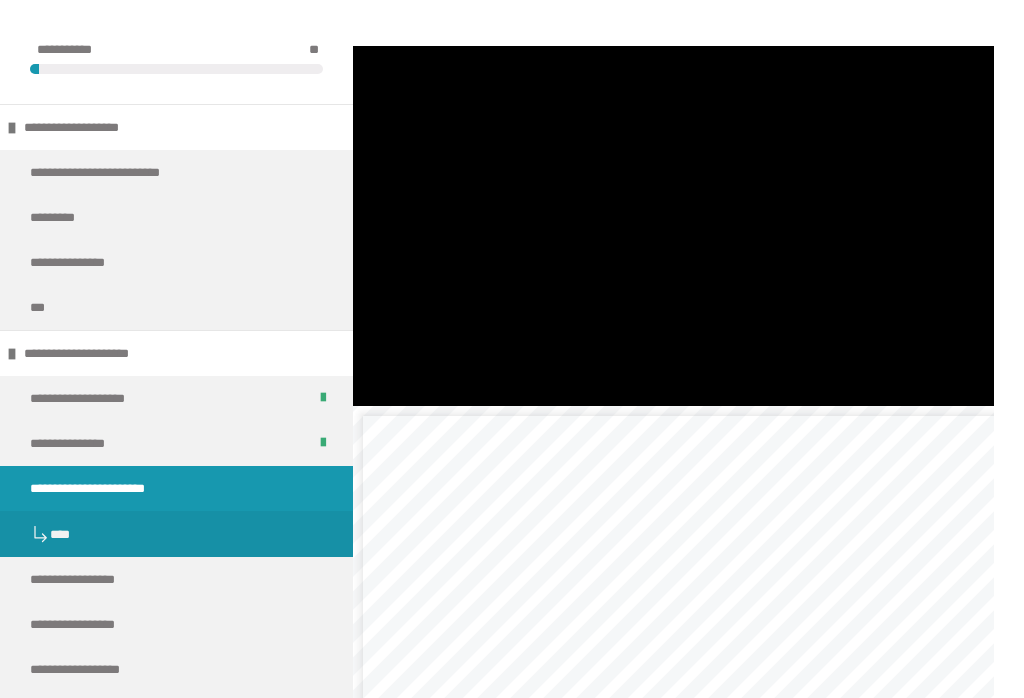 click at bounding box center (673, 226) 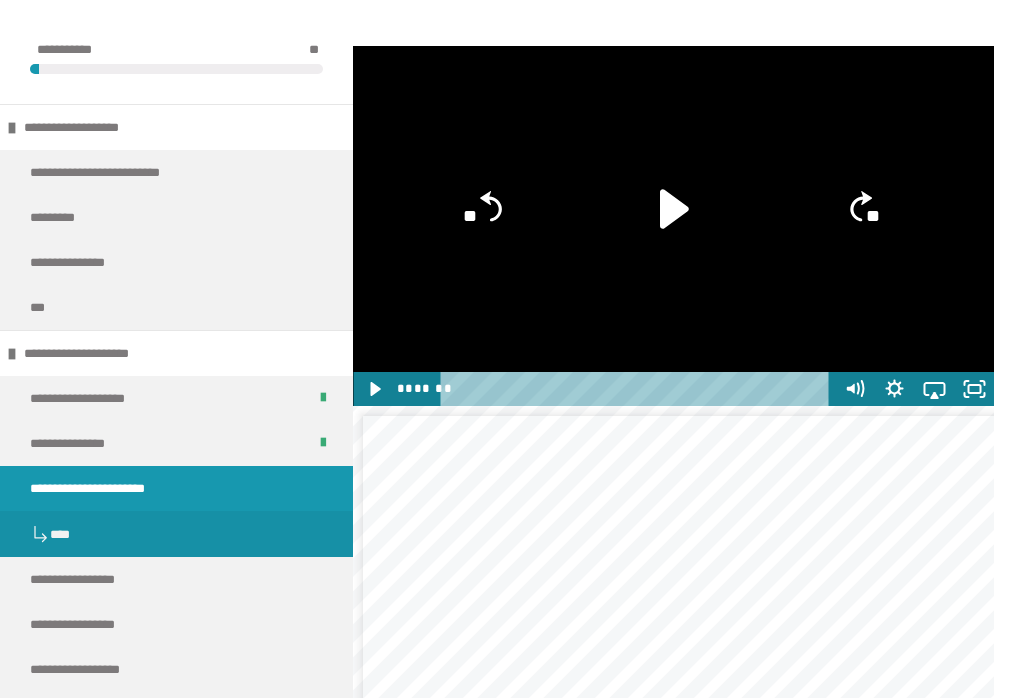 click 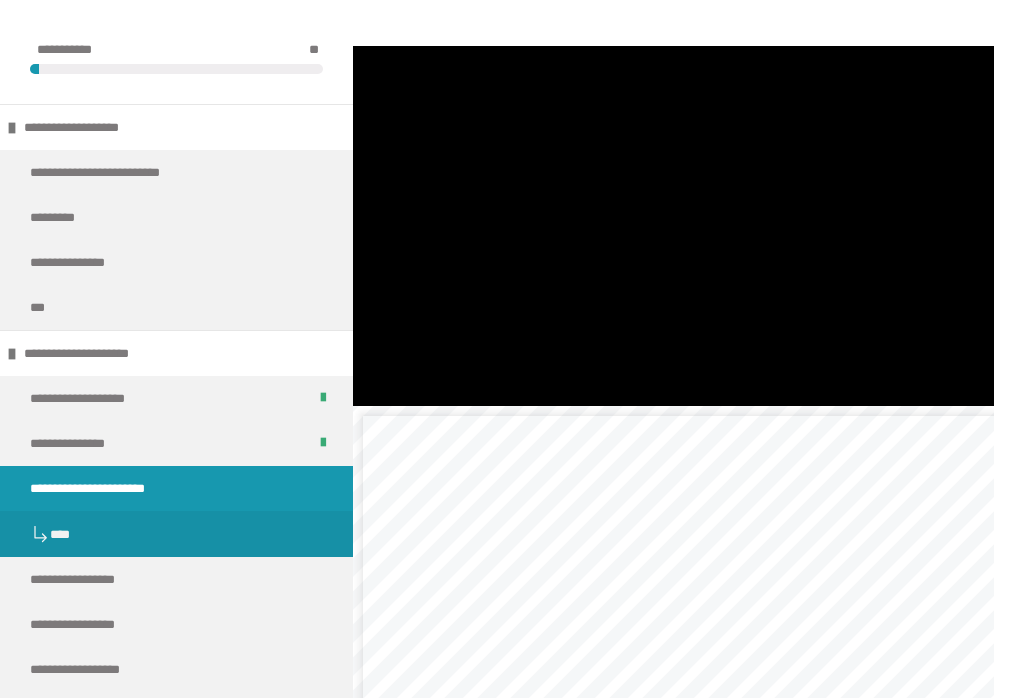 click at bounding box center (176, 913) 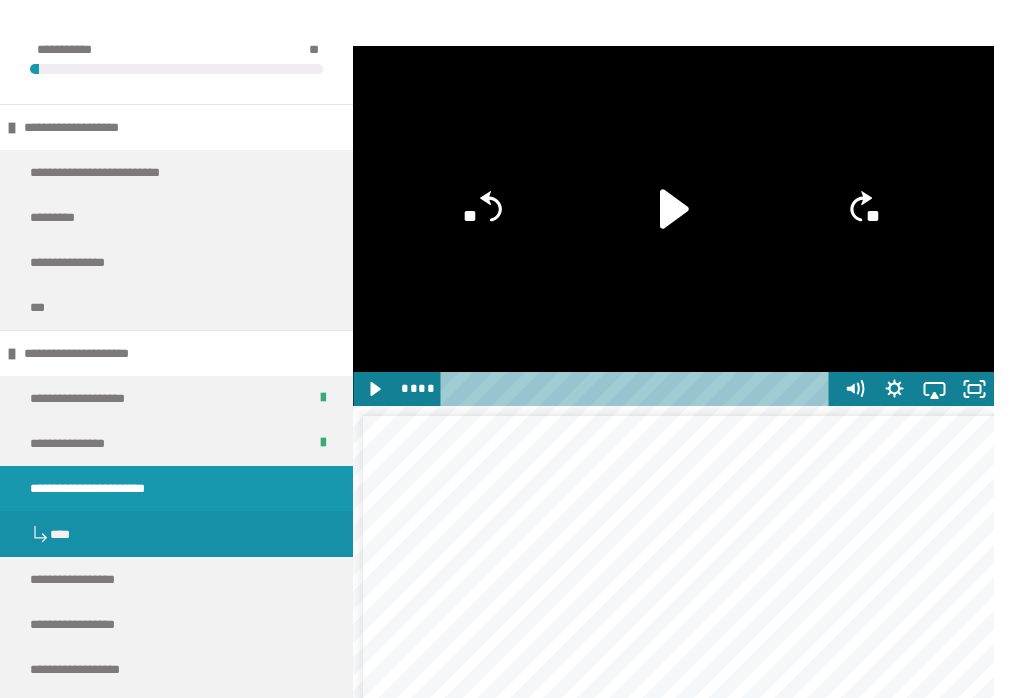 click at bounding box center [176, 913] 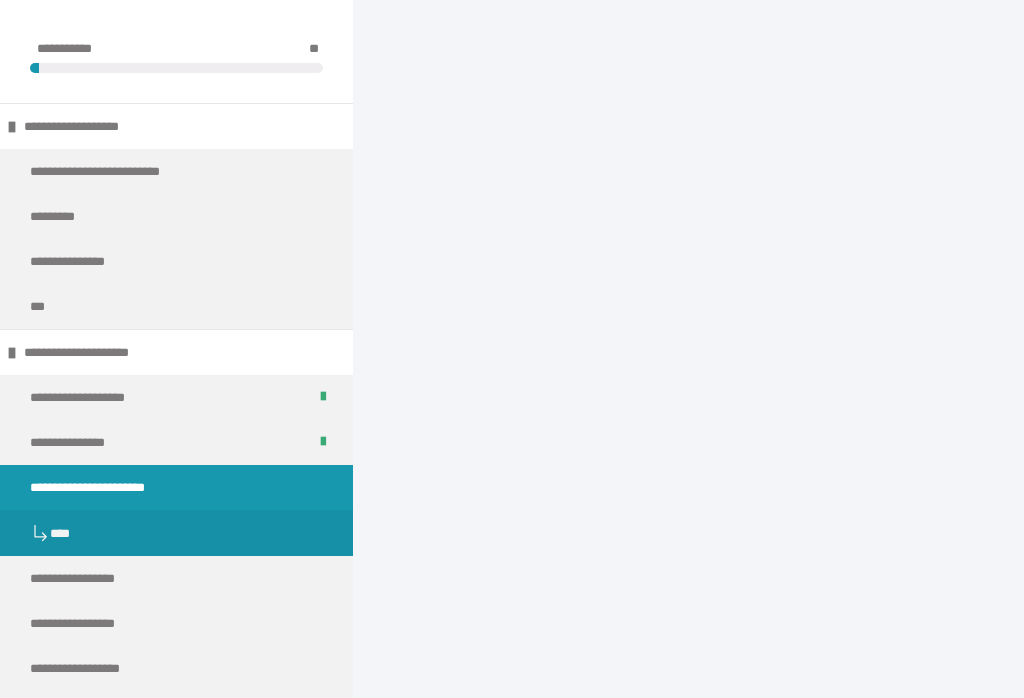scroll, scrollTop: 7373, scrollLeft: 0, axis: vertical 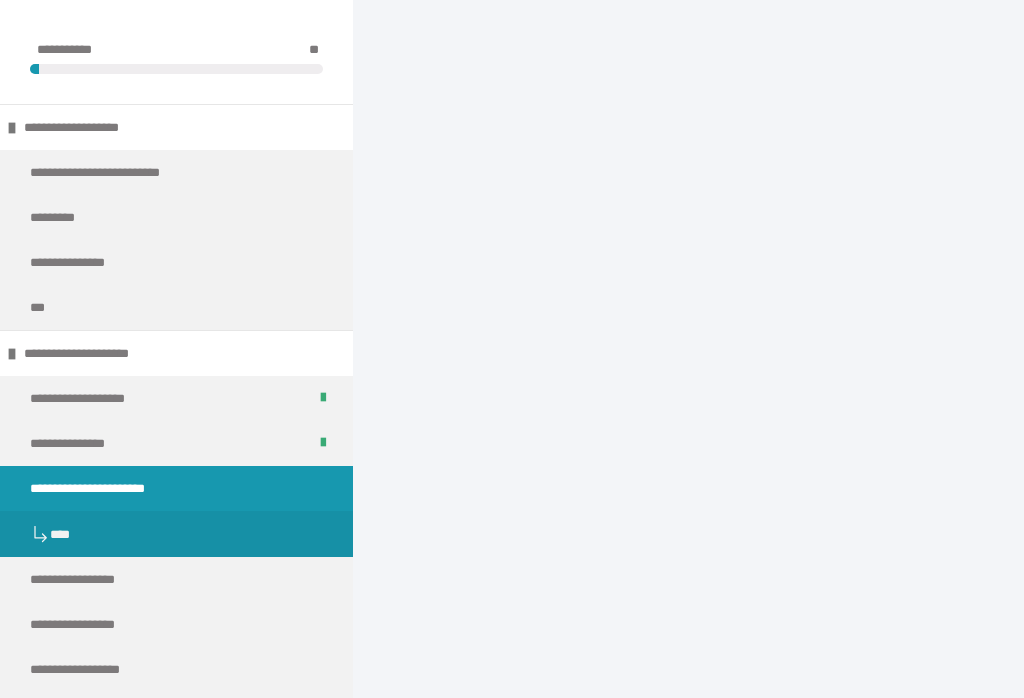 click on "********" at bounding box center [670, -150] 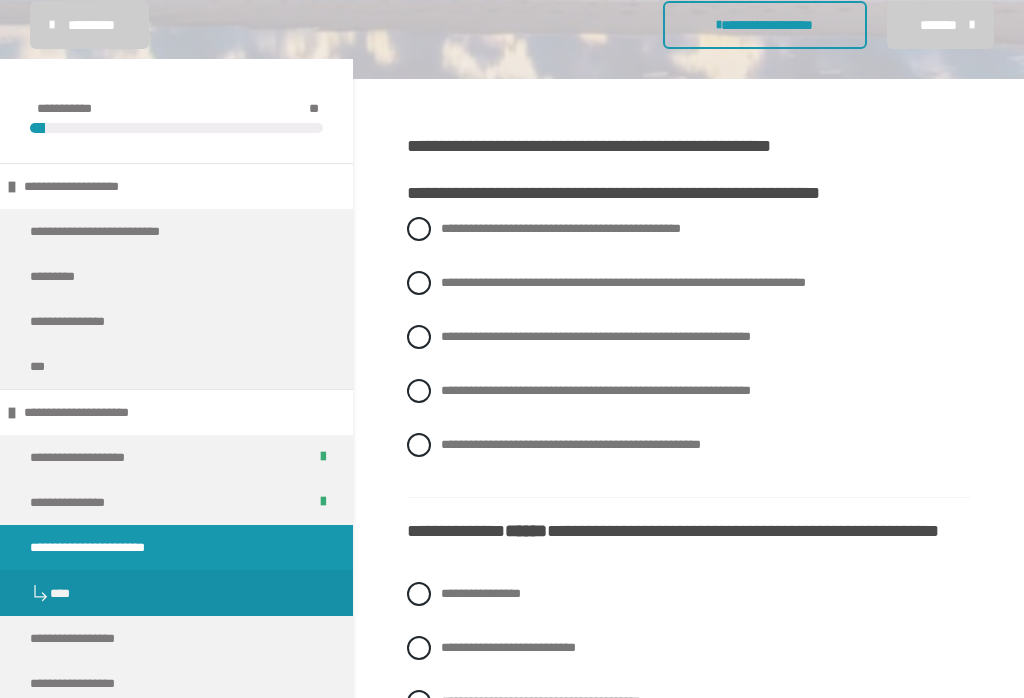 scroll, scrollTop: 369, scrollLeft: 0, axis: vertical 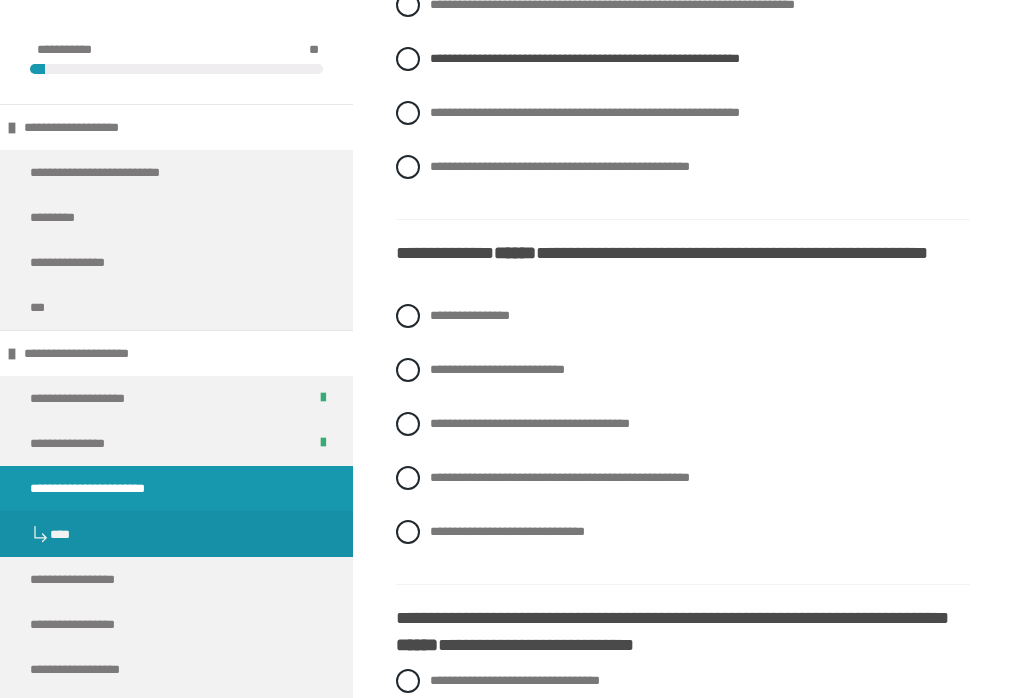 click at bounding box center (408, 532) 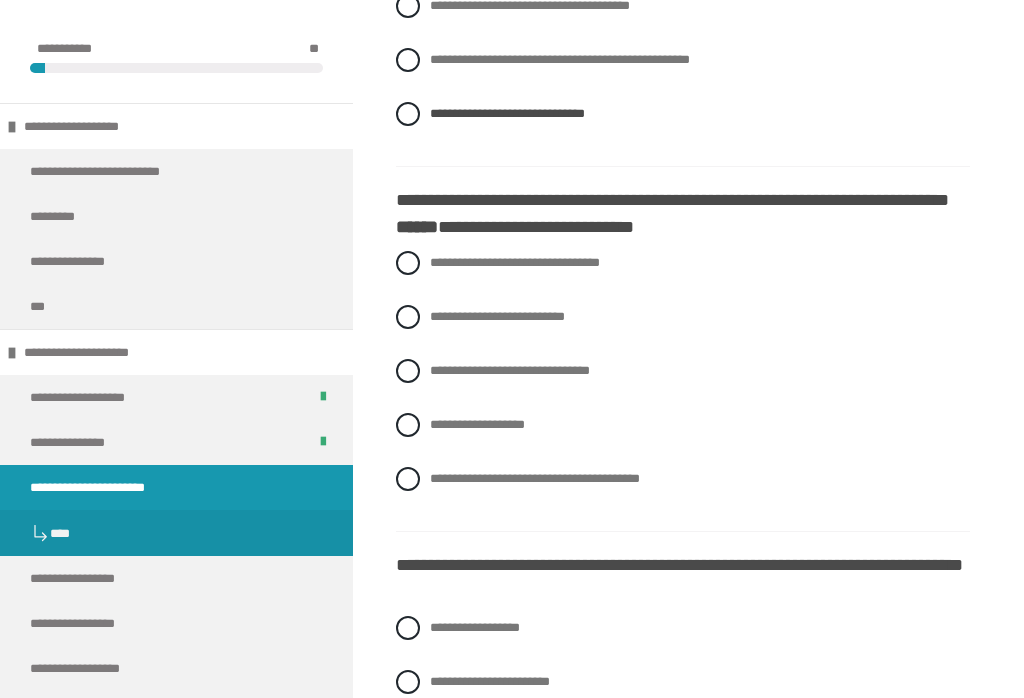 scroll, scrollTop: 1065, scrollLeft: 0, axis: vertical 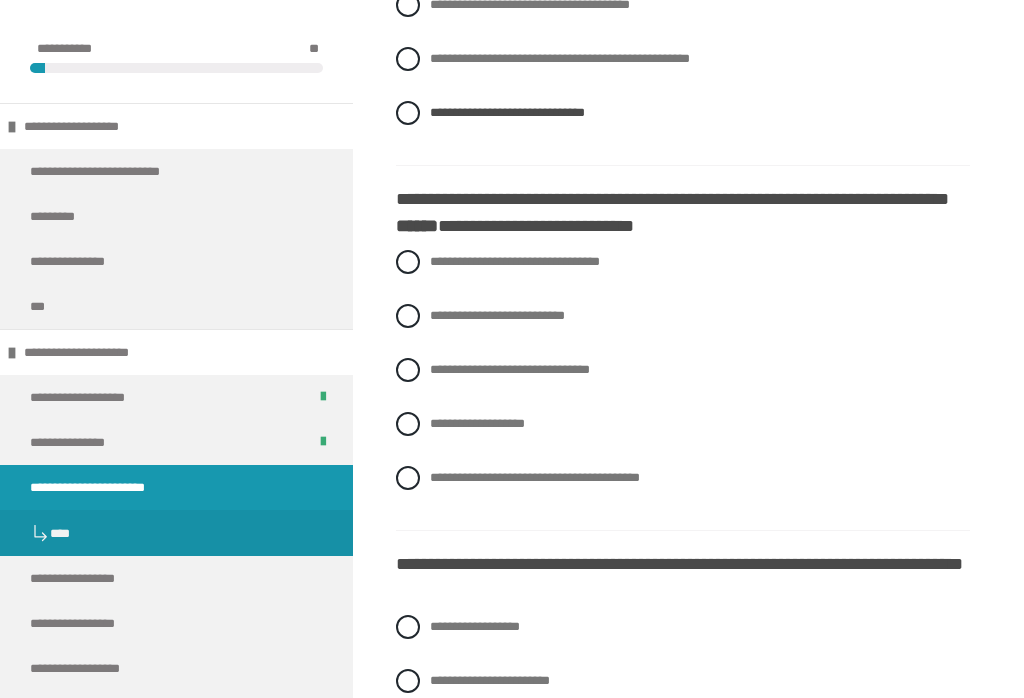 click on "**********" at bounding box center (683, 479) 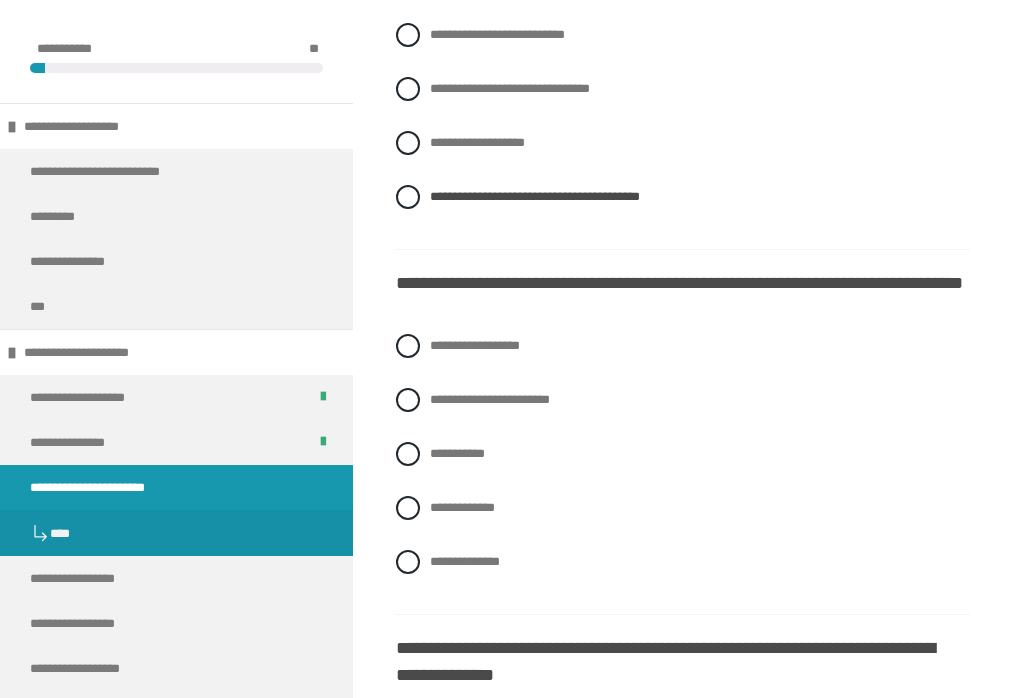 scroll, scrollTop: 1347, scrollLeft: 0, axis: vertical 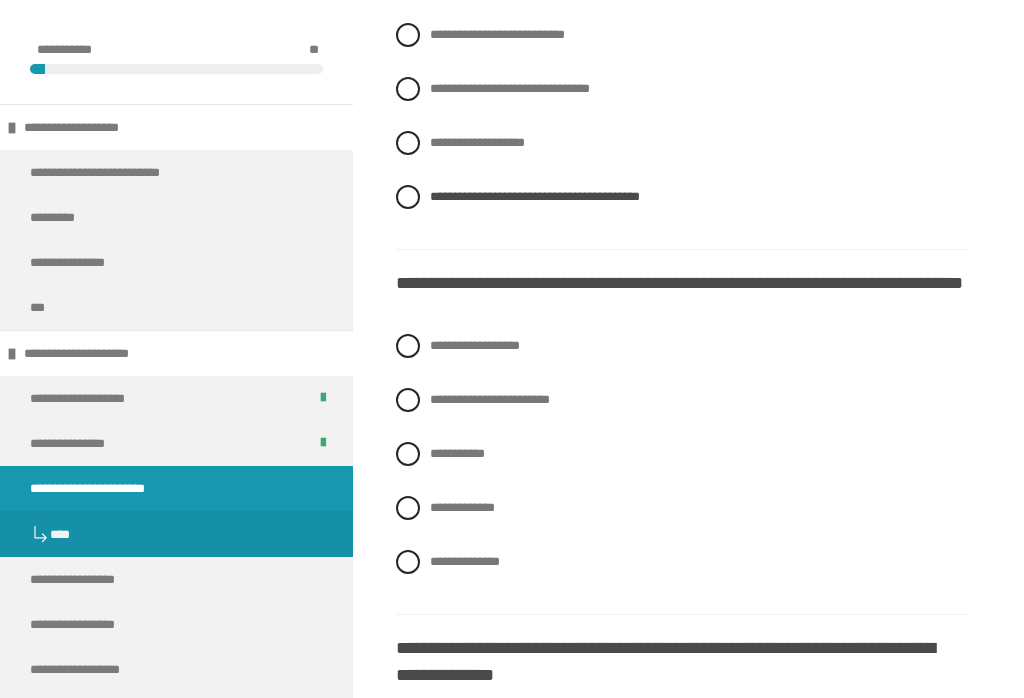click at bounding box center (408, 454) 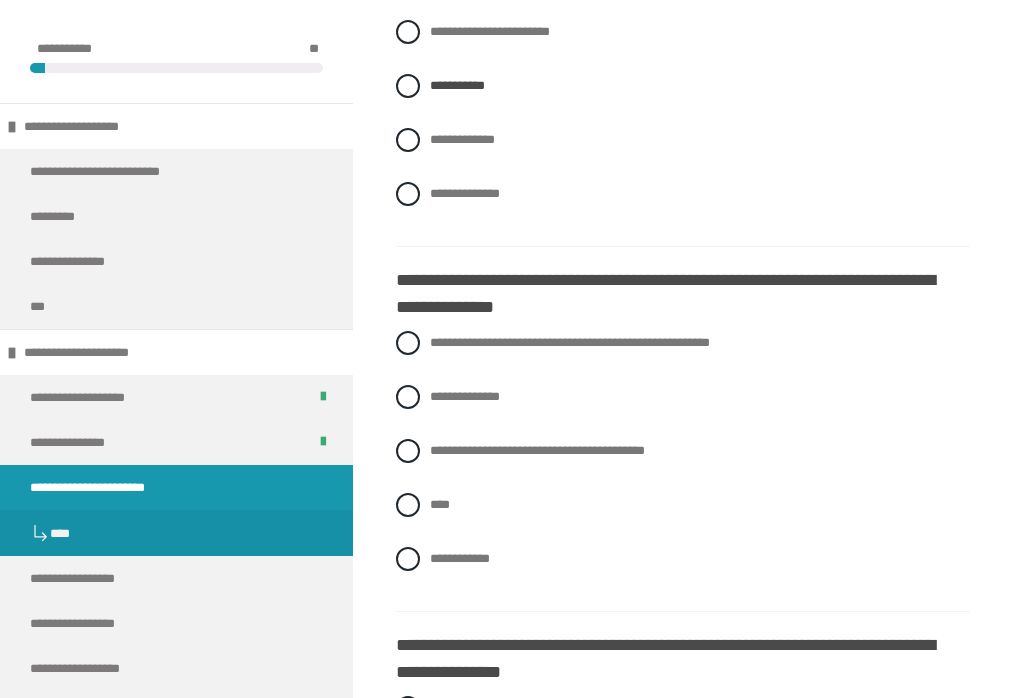 scroll, scrollTop: 1715, scrollLeft: 0, axis: vertical 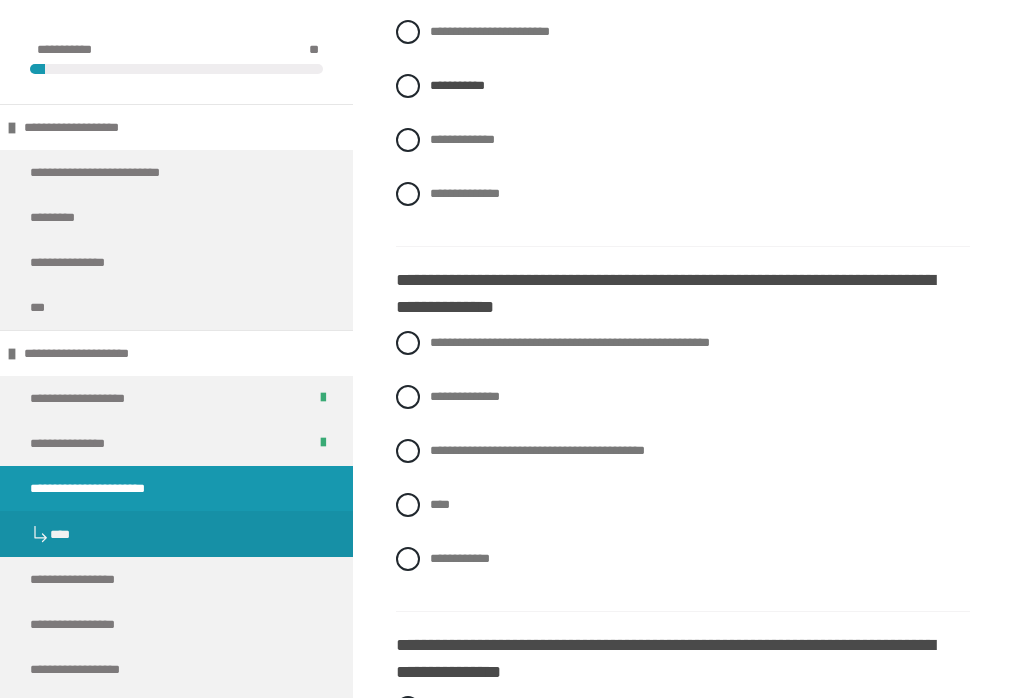 click at bounding box center [408, 505] 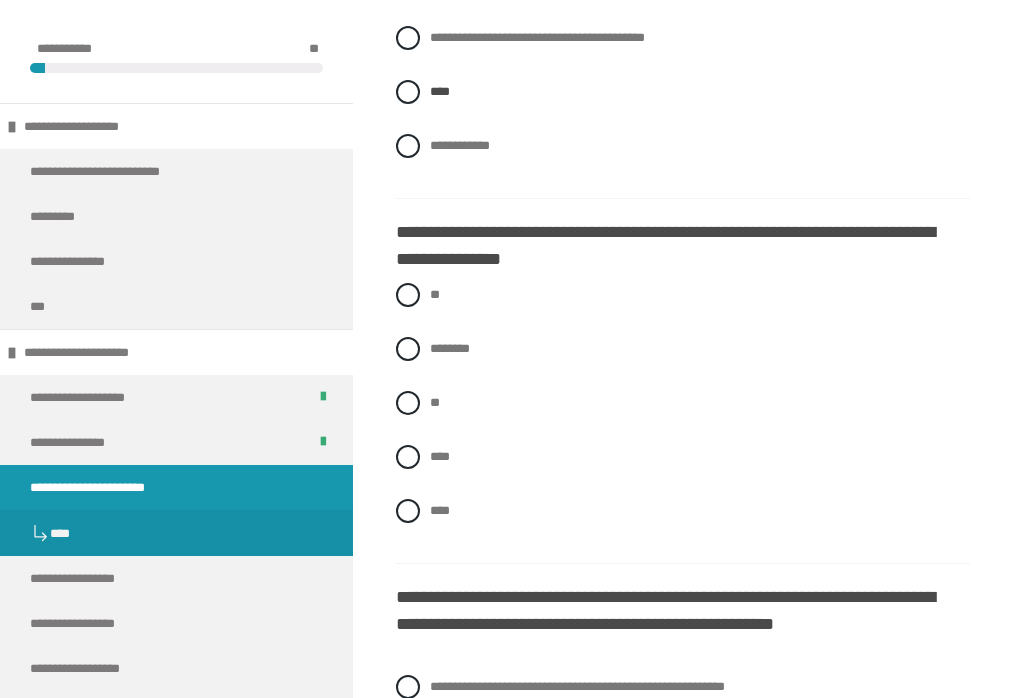 scroll, scrollTop: 2128, scrollLeft: 0, axis: vertical 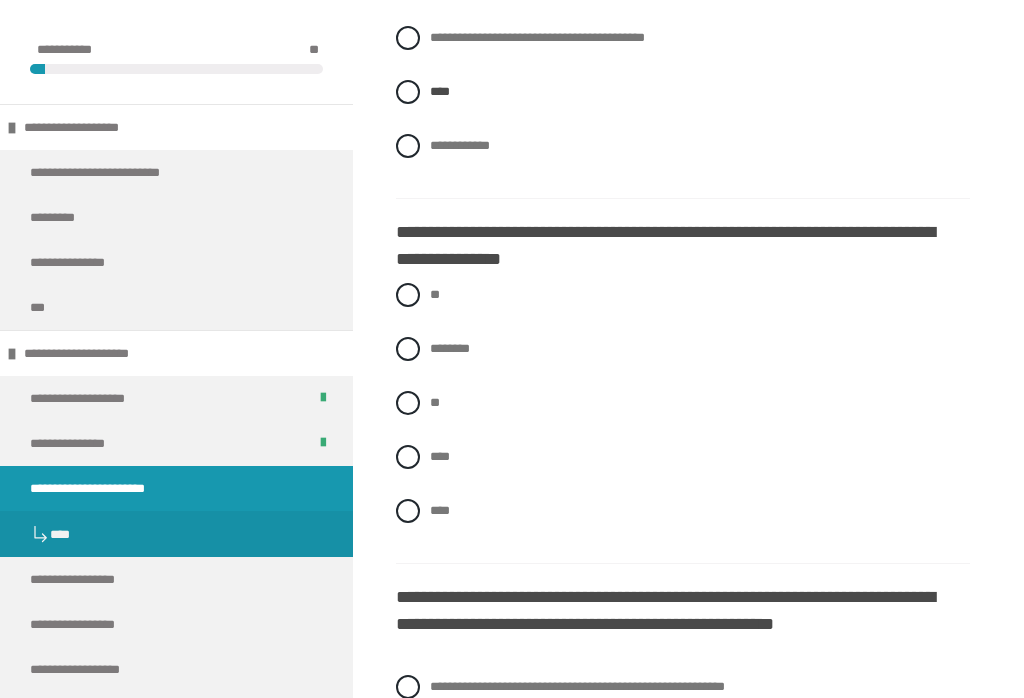 click at bounding box center (408, 511) 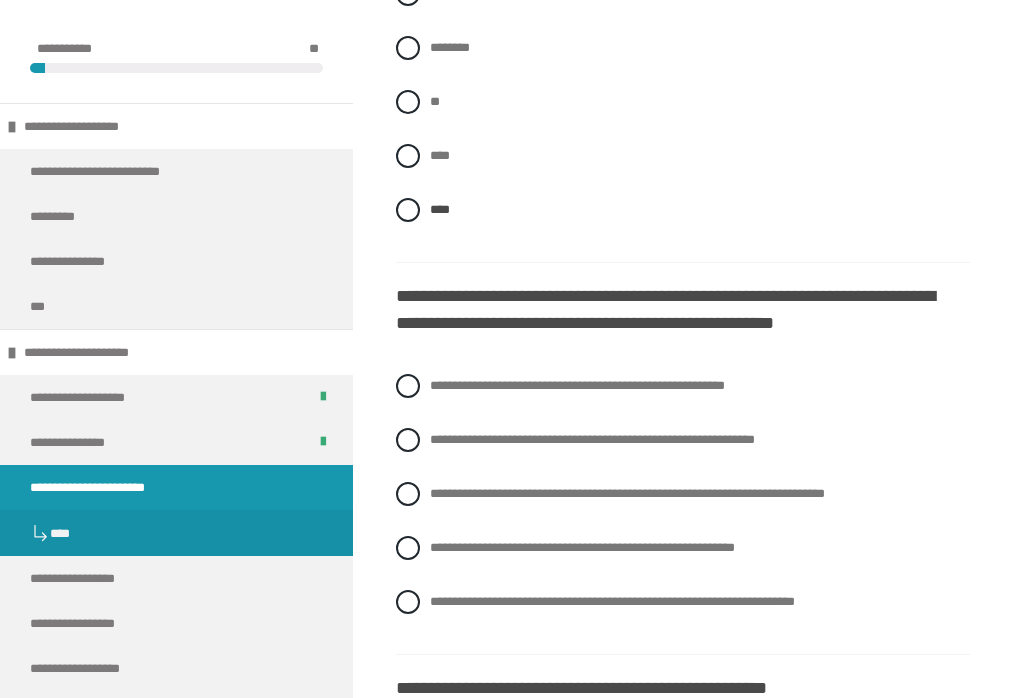 scroll, scrollTop: 2434, scrollLeft: 0, axis: vertical 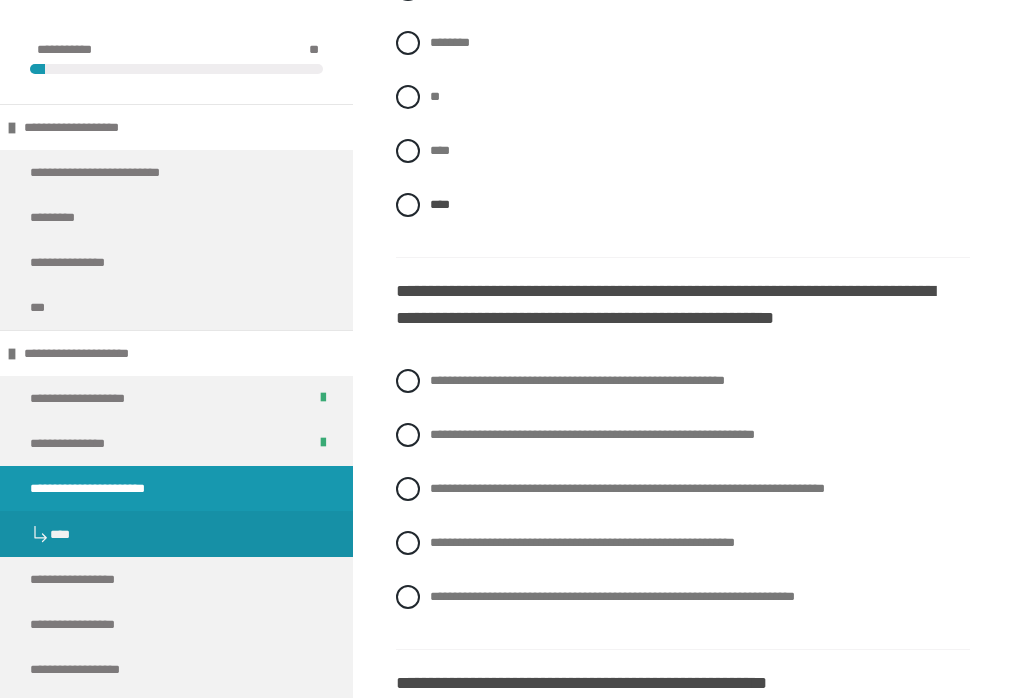 click at bounding box center (408, 543) 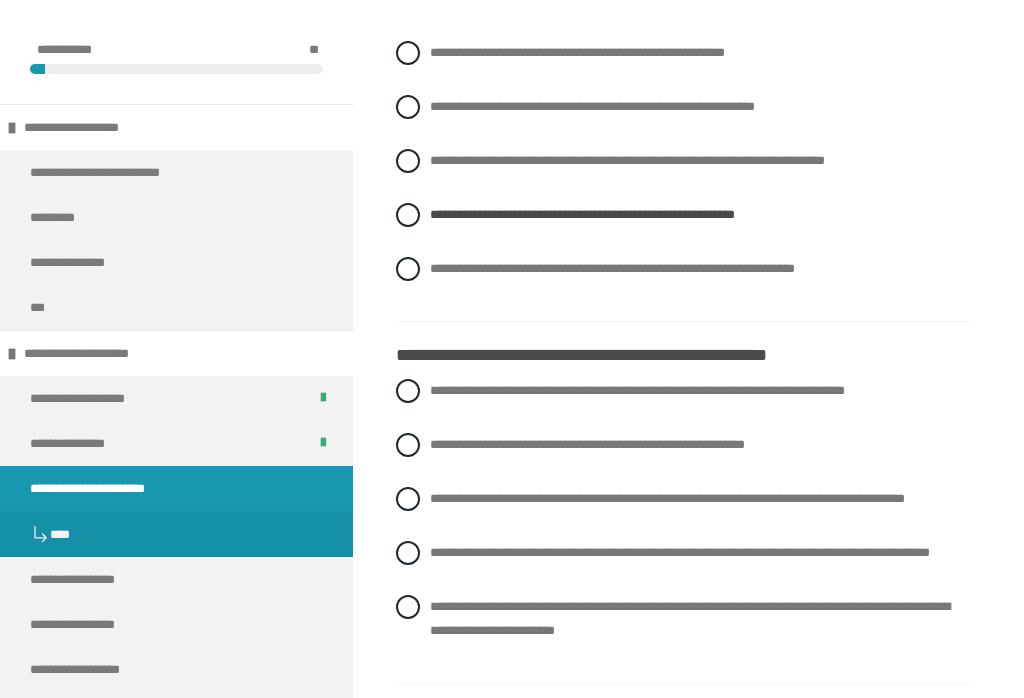 scroll, scrollTop: 2769, scrollLeft: 0, axis: vertical 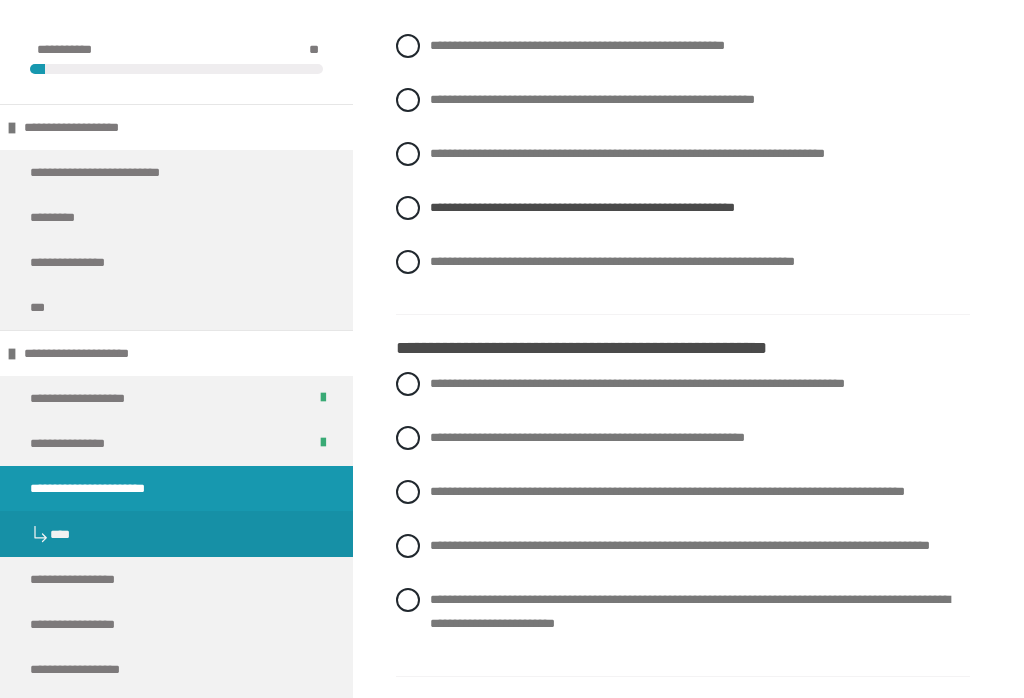 click at bounding box center (408, 384) 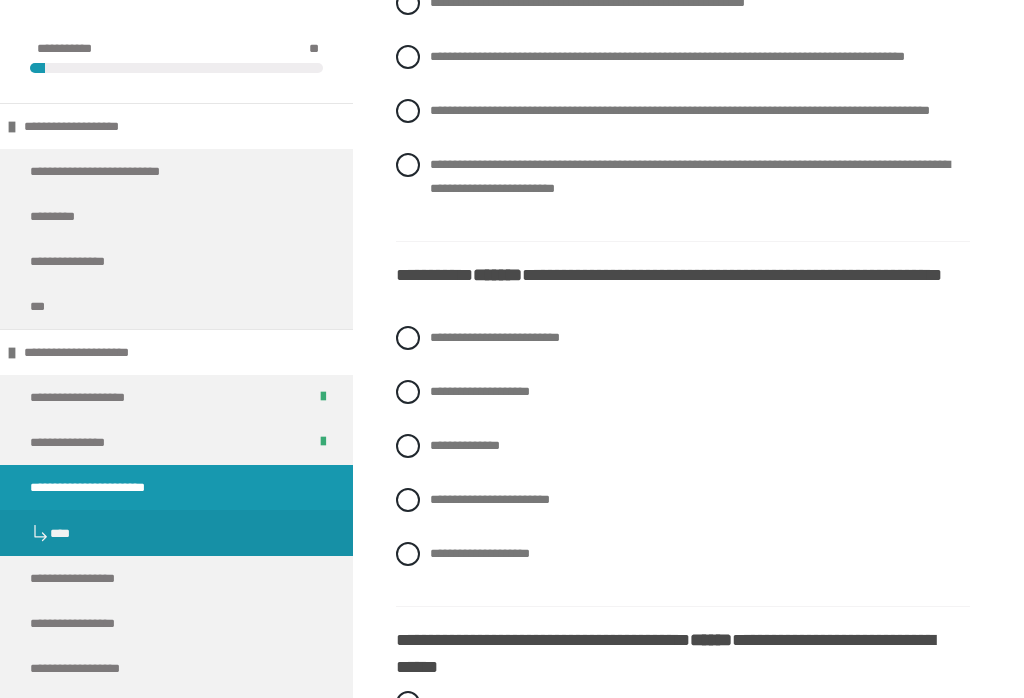 scroll, scrollTop: 3204, scrollLeft: 0, axis: vertical 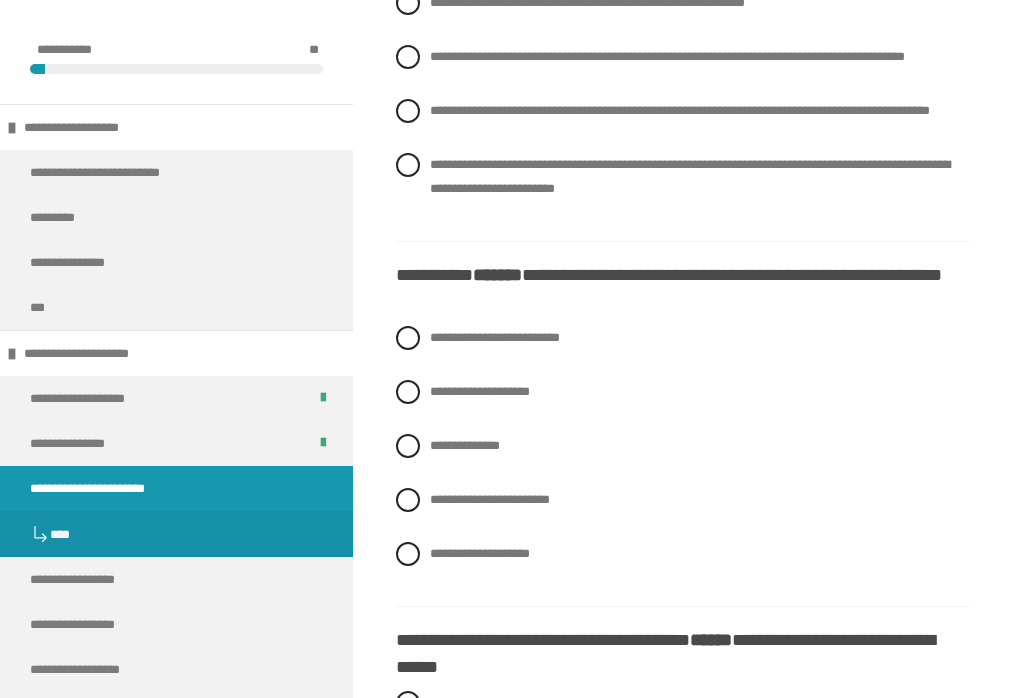 click at bounding box center [408, 554] 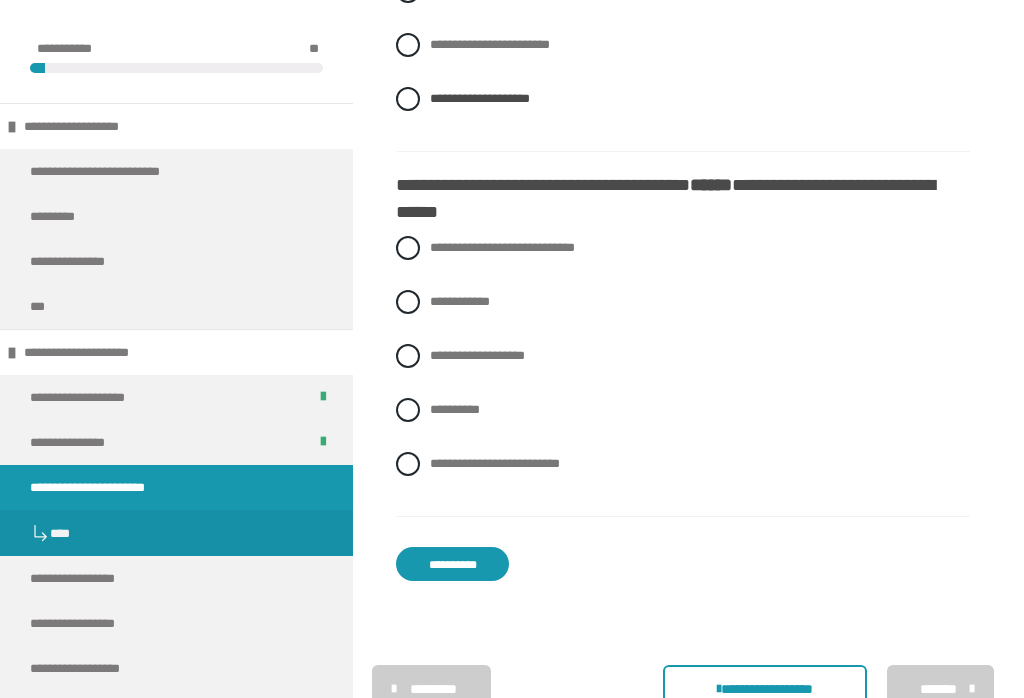 scroll, scrollTop: 3661, scrollLeft: 0, axis: vertical 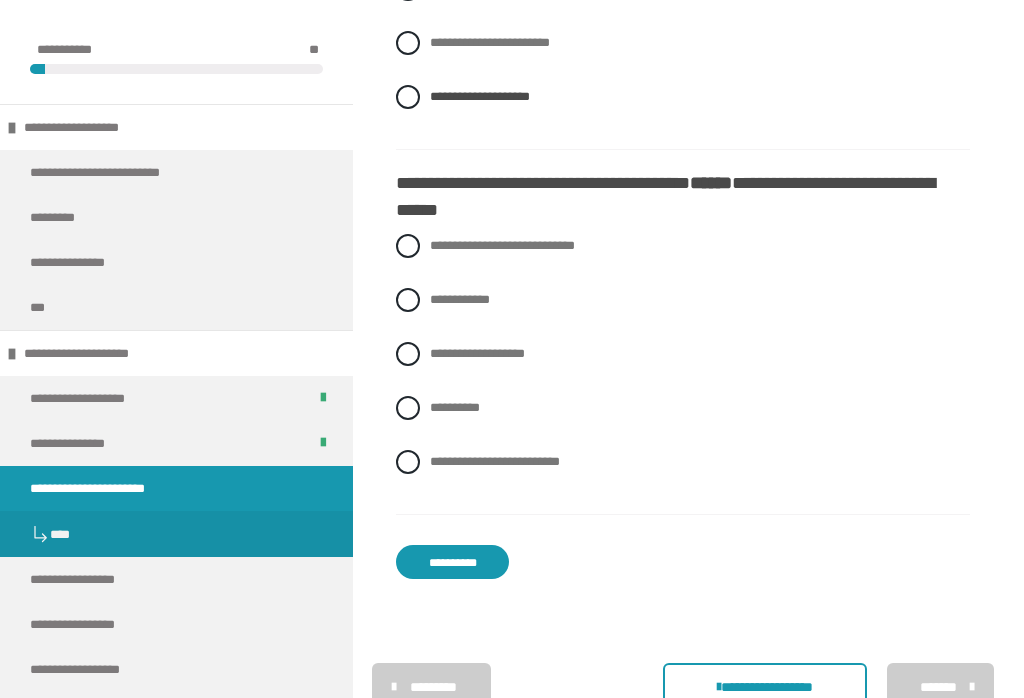 click on "**********" at bounding box center [502, 245] 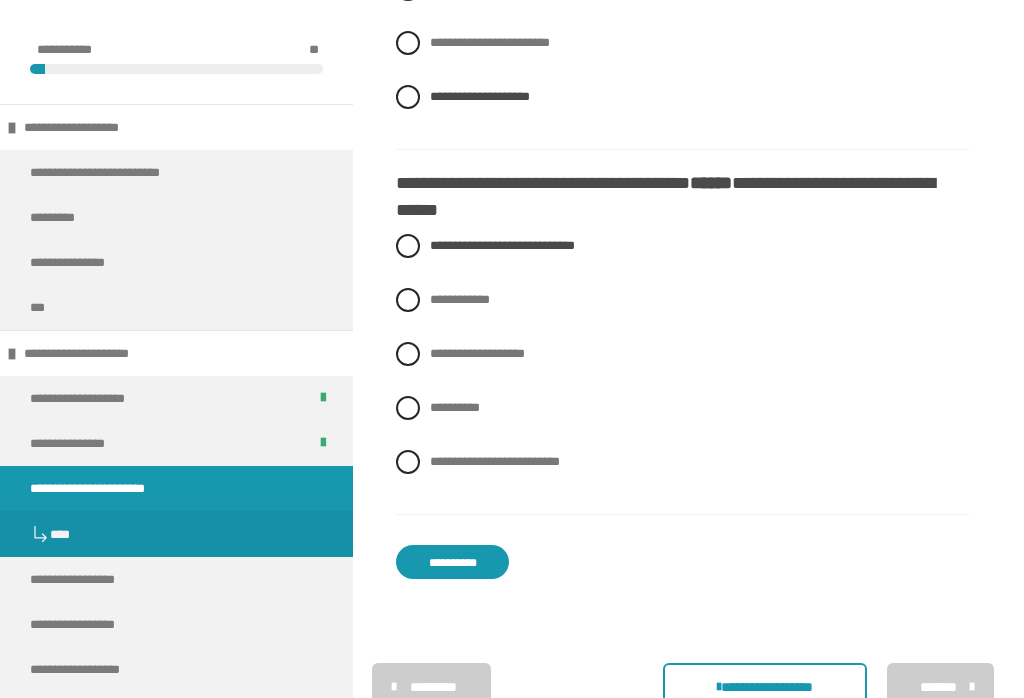 click on "**********" at bounding box center (452, 562) 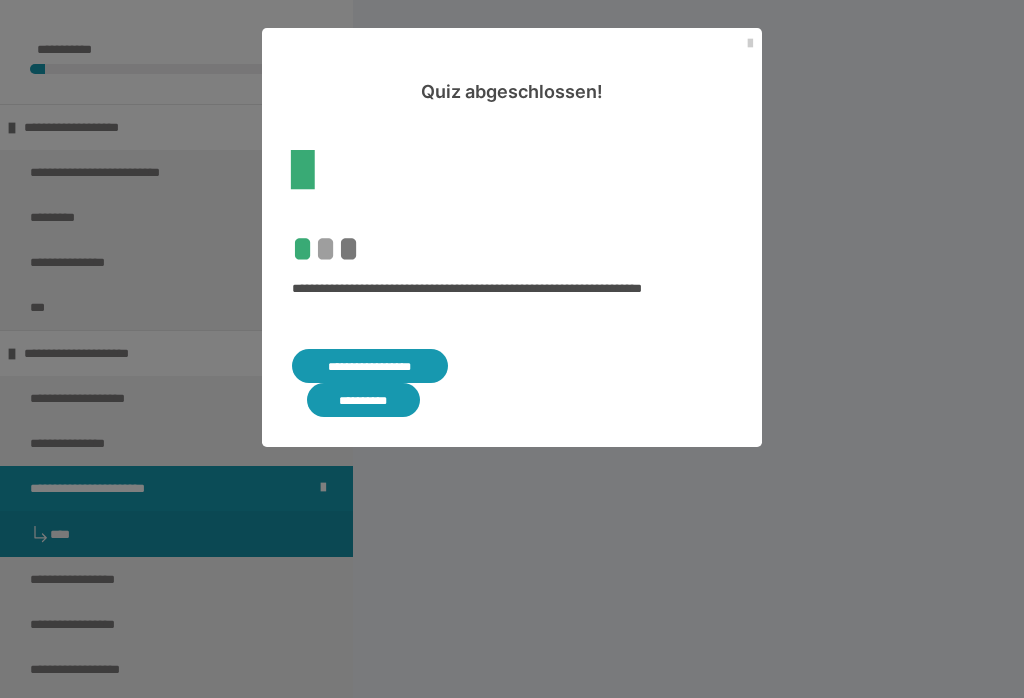 scroll, scrollTop: 608, scrollLeft: 0, axis: vertical 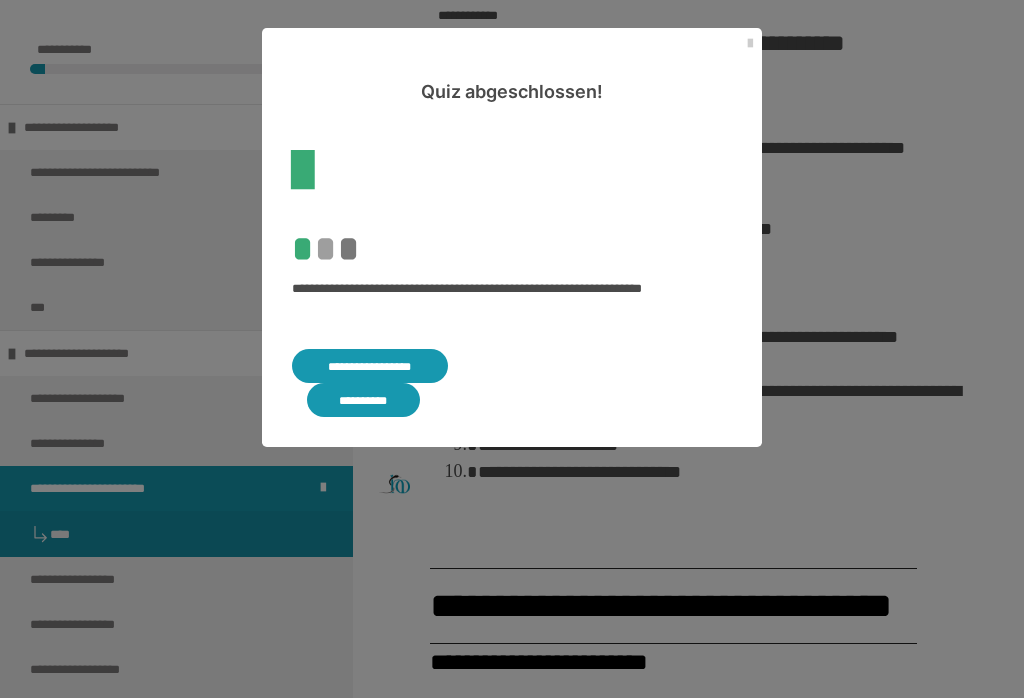click on "**********" at bounding box center (370, 366) 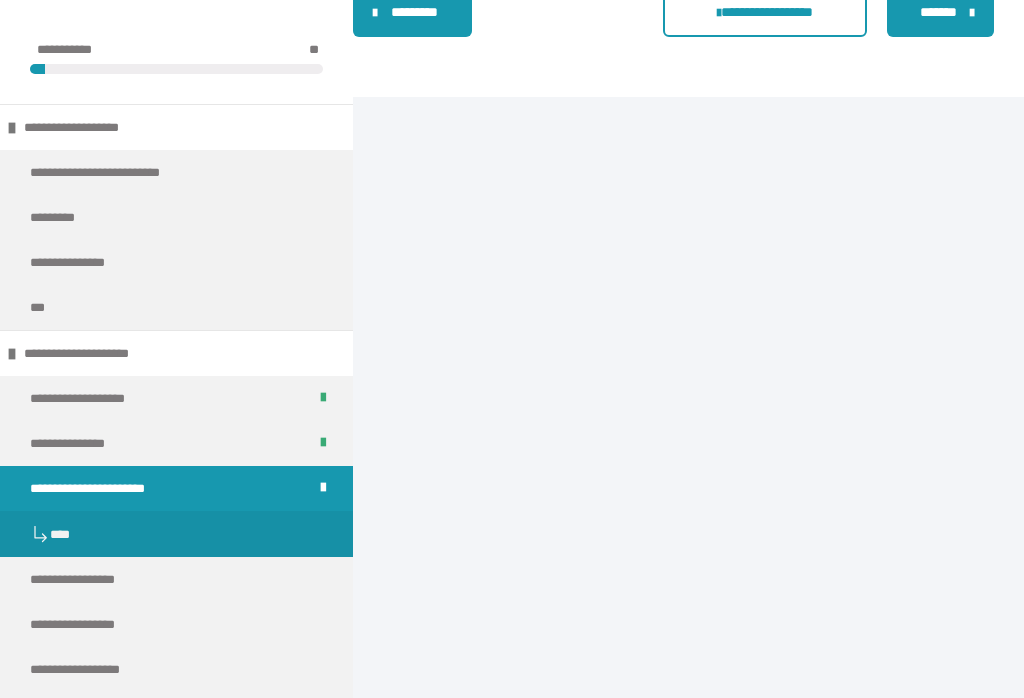 scroll, scrollTop: 9898, scrollLeft: 0, axis: vertical 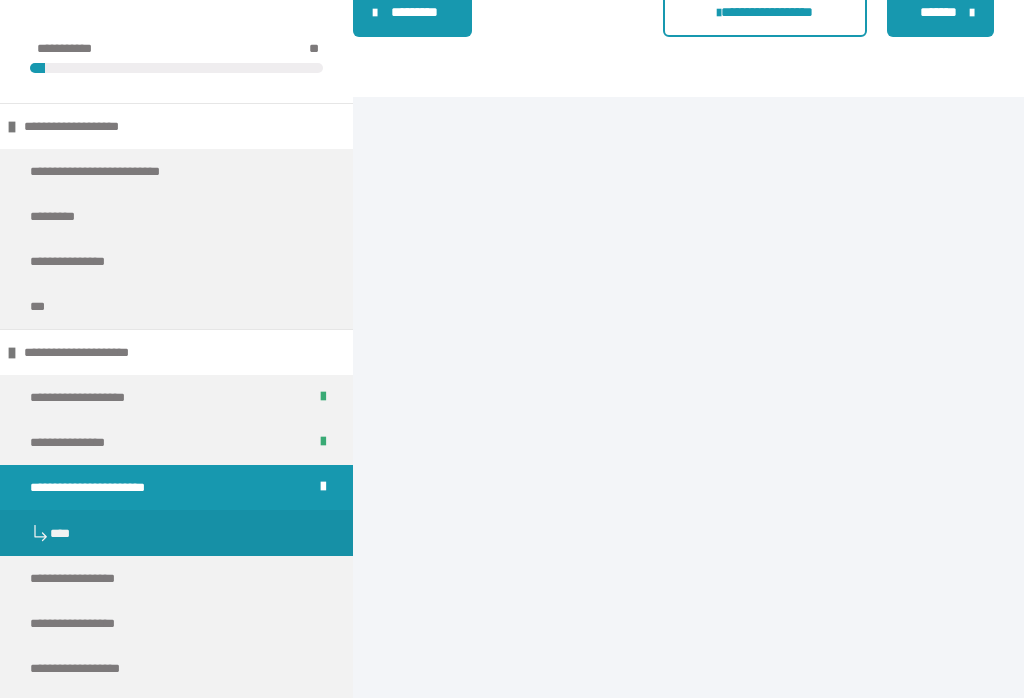 click on "**********" at bounding box center [513, -393] 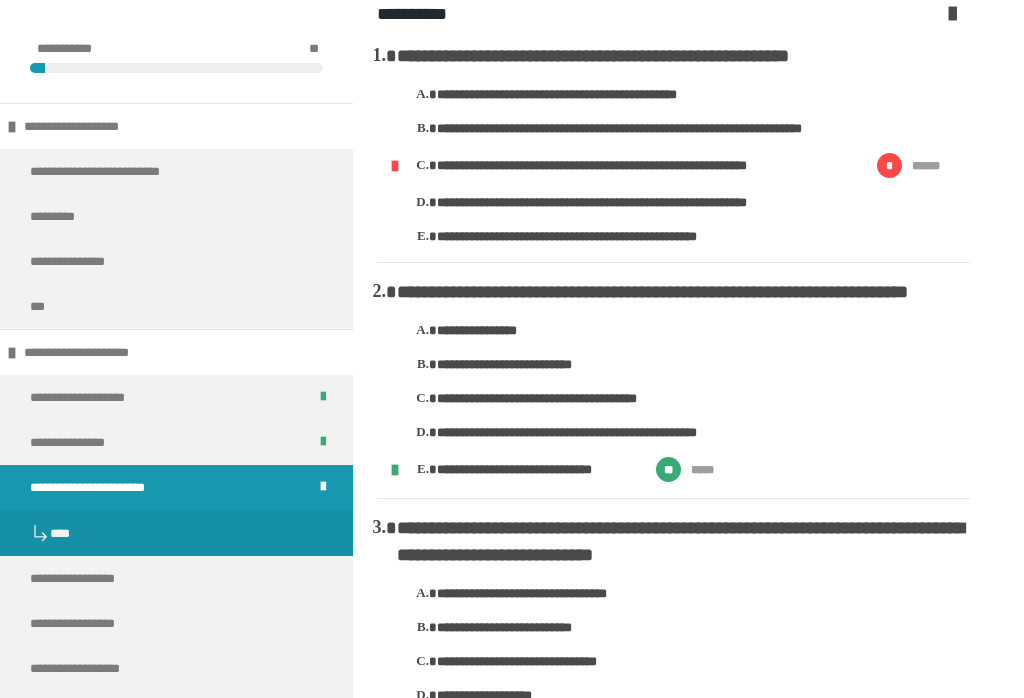 scroll, scrollTop: 498, scrollLeft: 0, axis: vertical 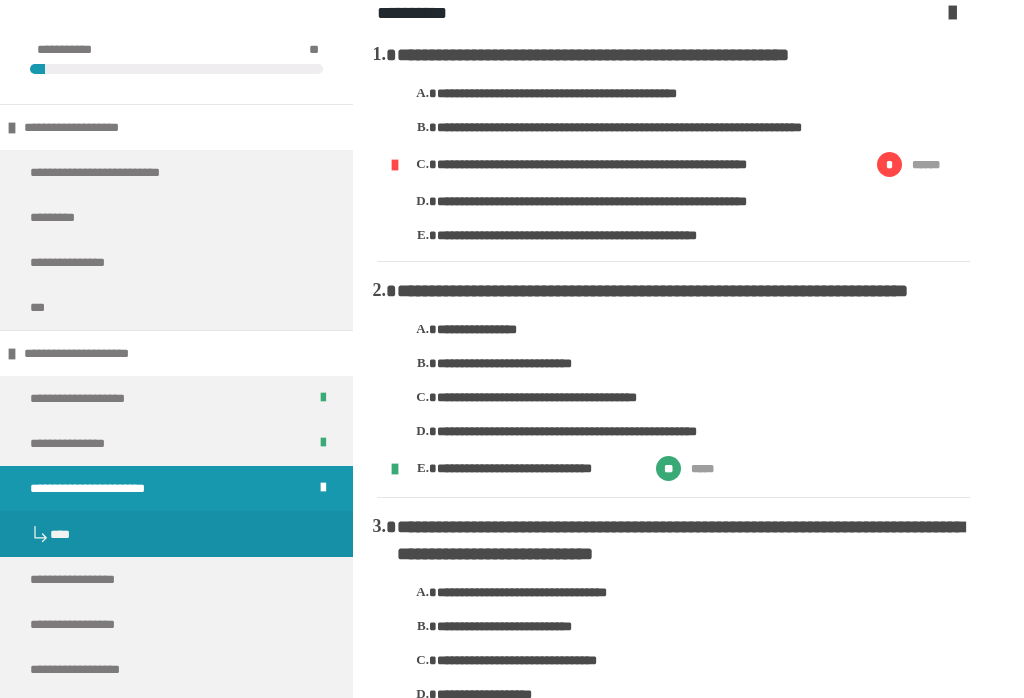 click on "**********" at bounding box center [683, 164] 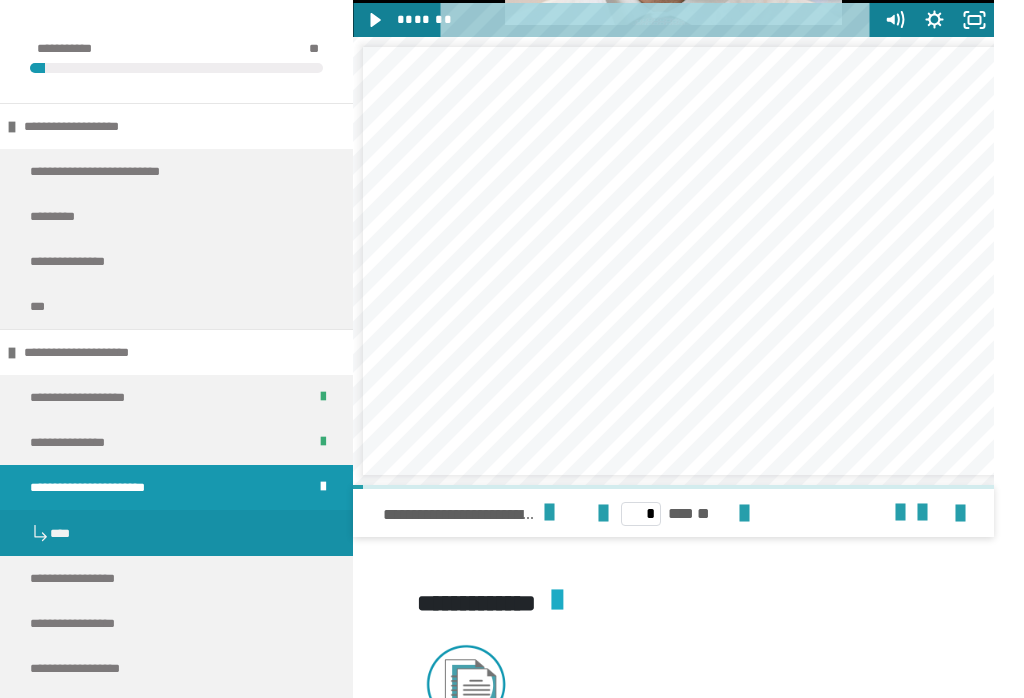 scroll, scrollTop: 3653, scrollLeft: 0, axis: vertical 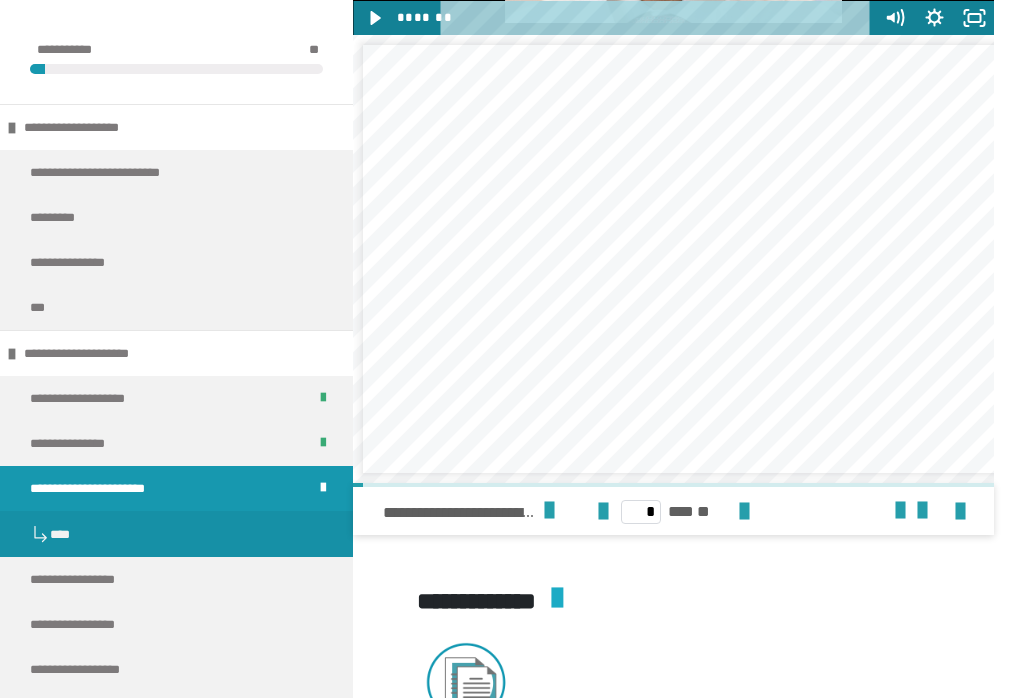 click on "**********" at bounding box center (87, 579) 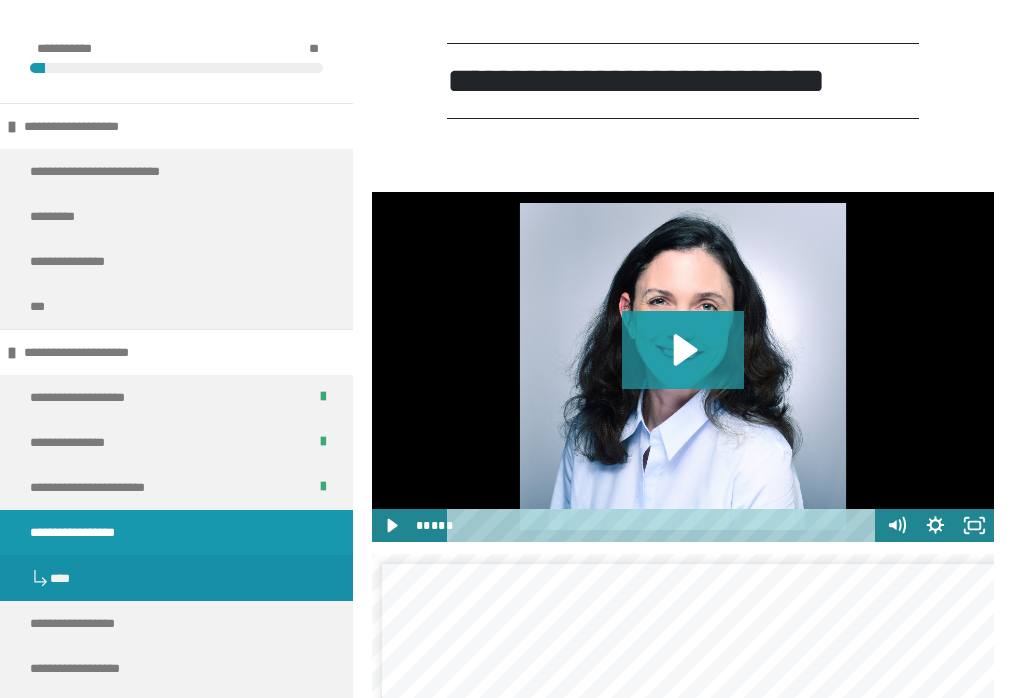 scroll, scrollTop: 2405, scrollLeft: 0, axis: vertical 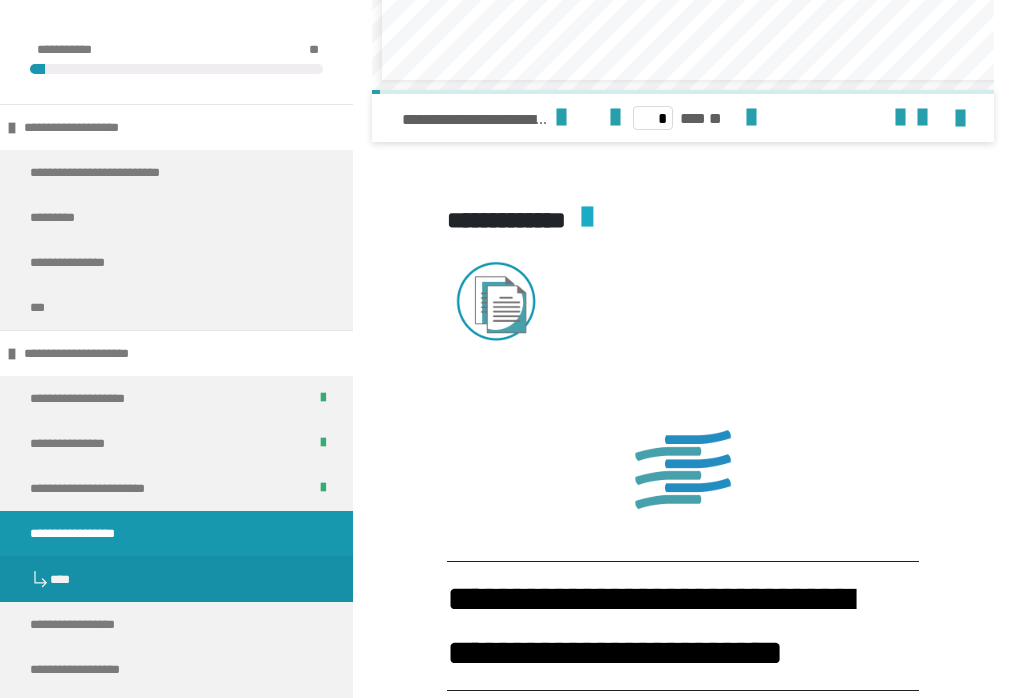 click at bounding box center [561, 118] 